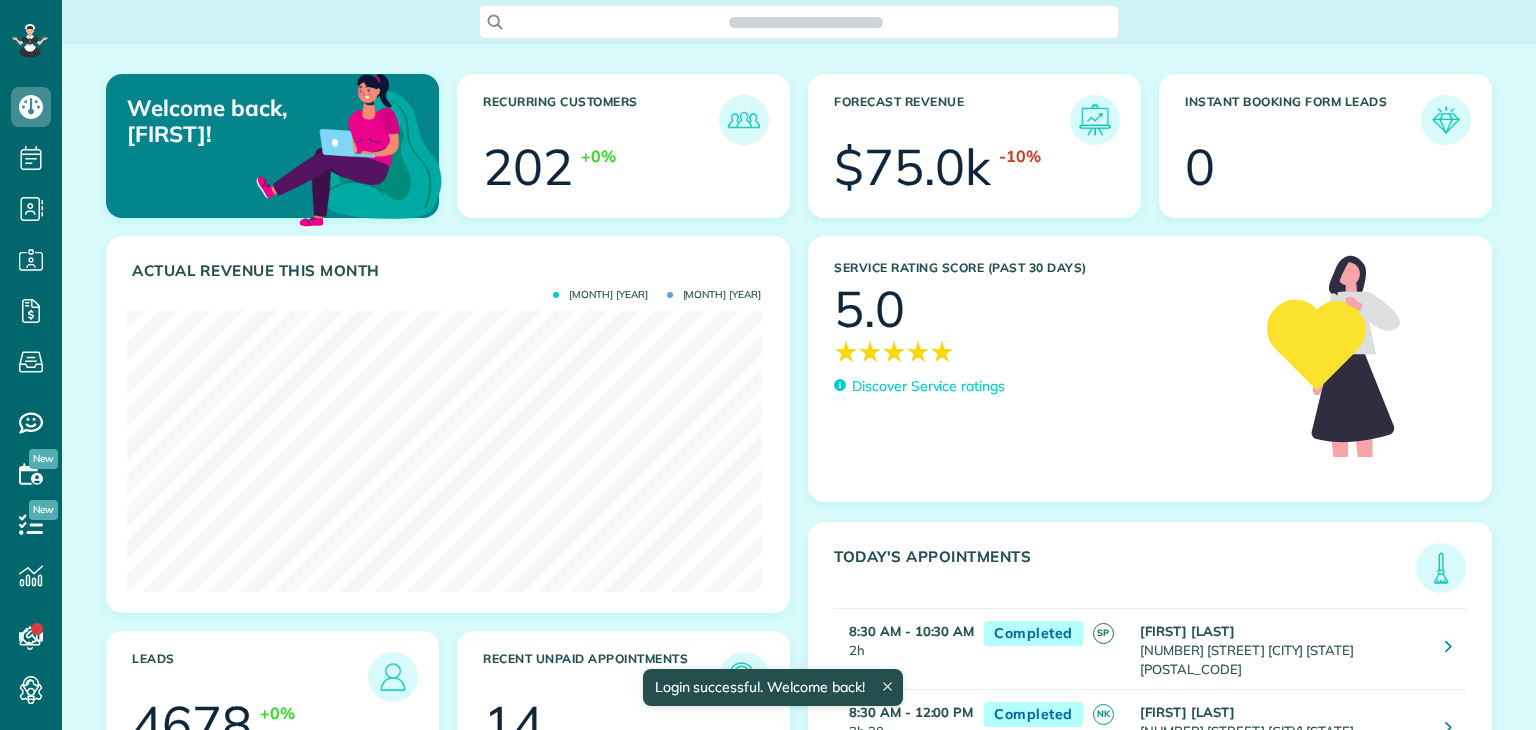 scroll, scrollTop: 0, scrollLeft: 0, axis: both 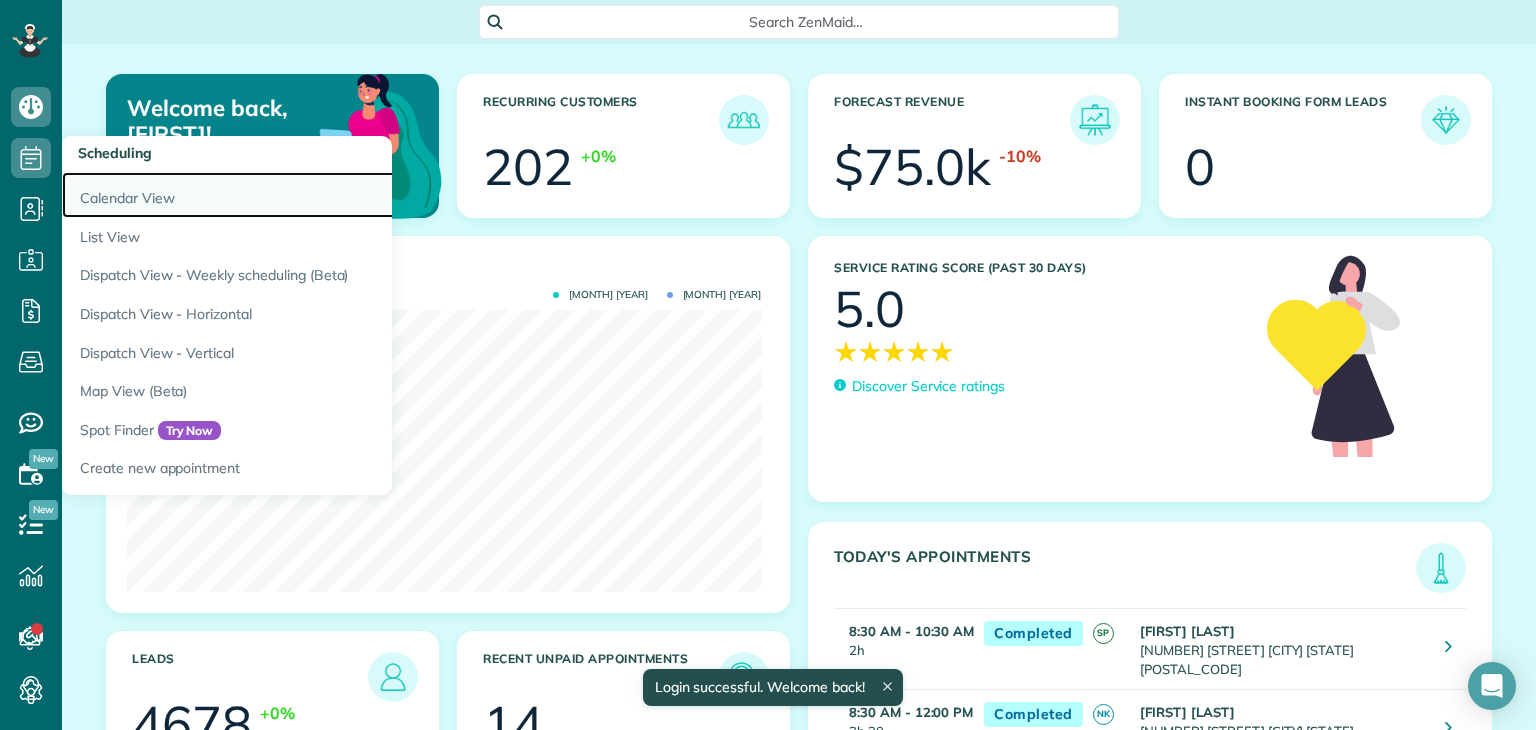 click on "Calendar View" at bounding box center (312, 195) 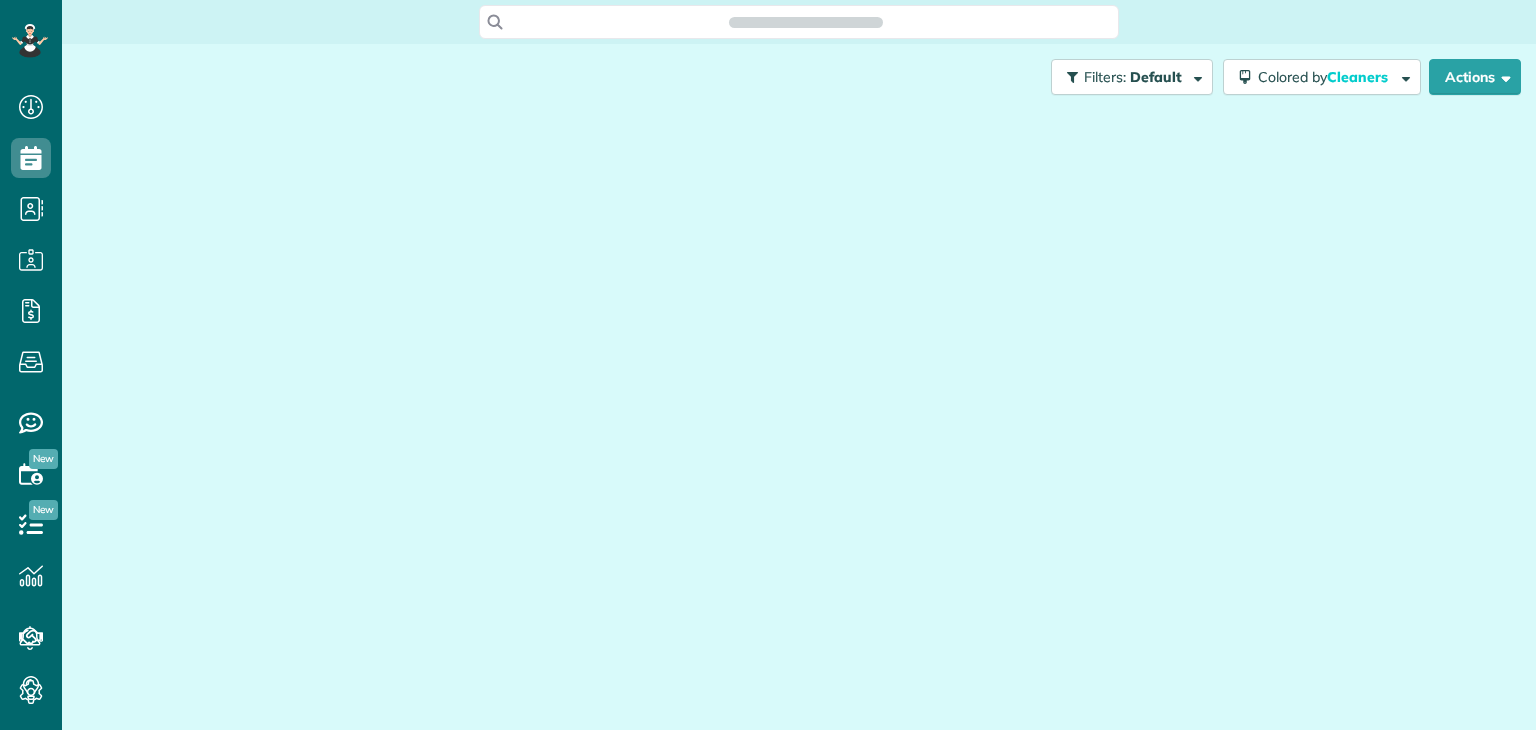 scroll, scrollTop: 0, scrollLeft: 0, axis: both 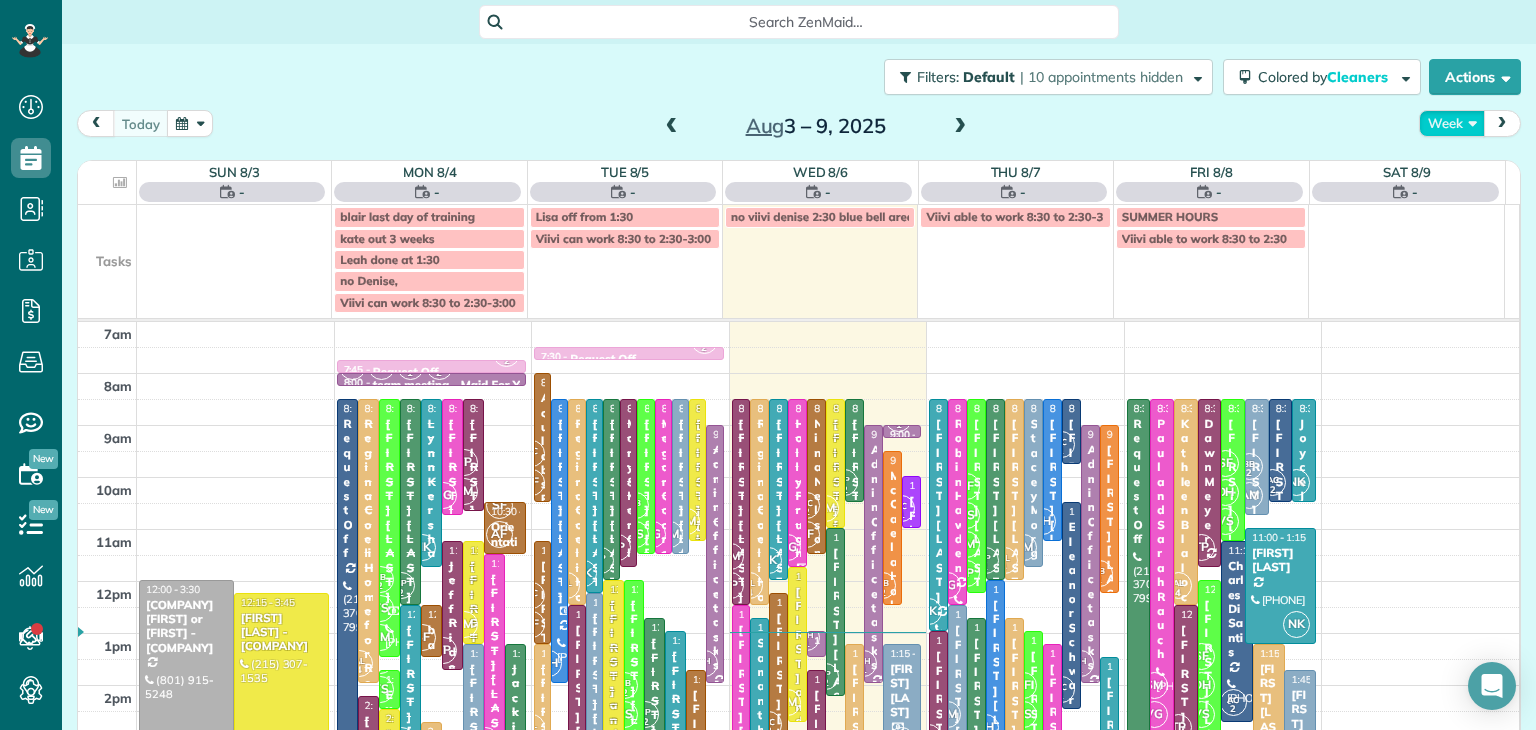 click on "Week" at bounding box center [1452, 123] 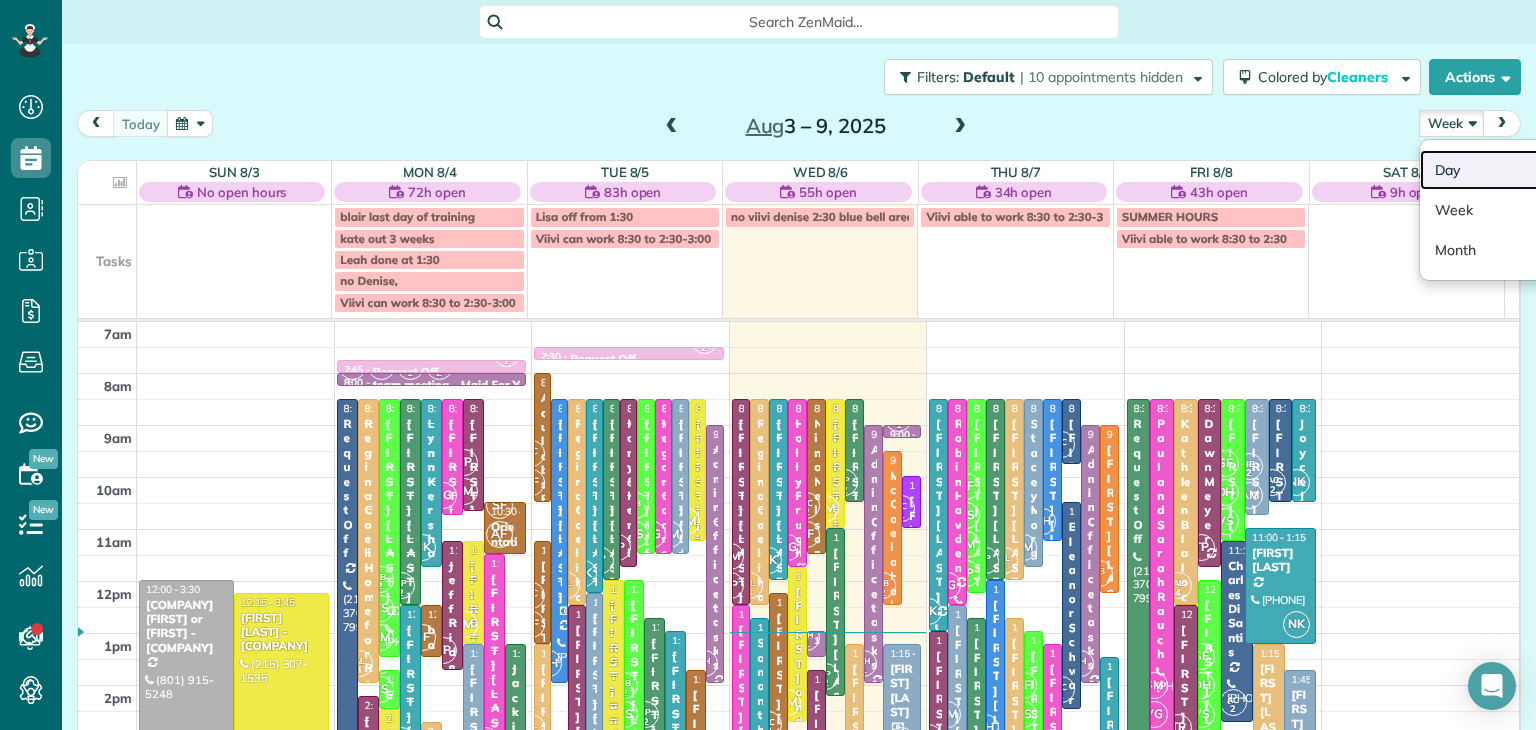 click on "Day" at bounding box center [1499, 170] 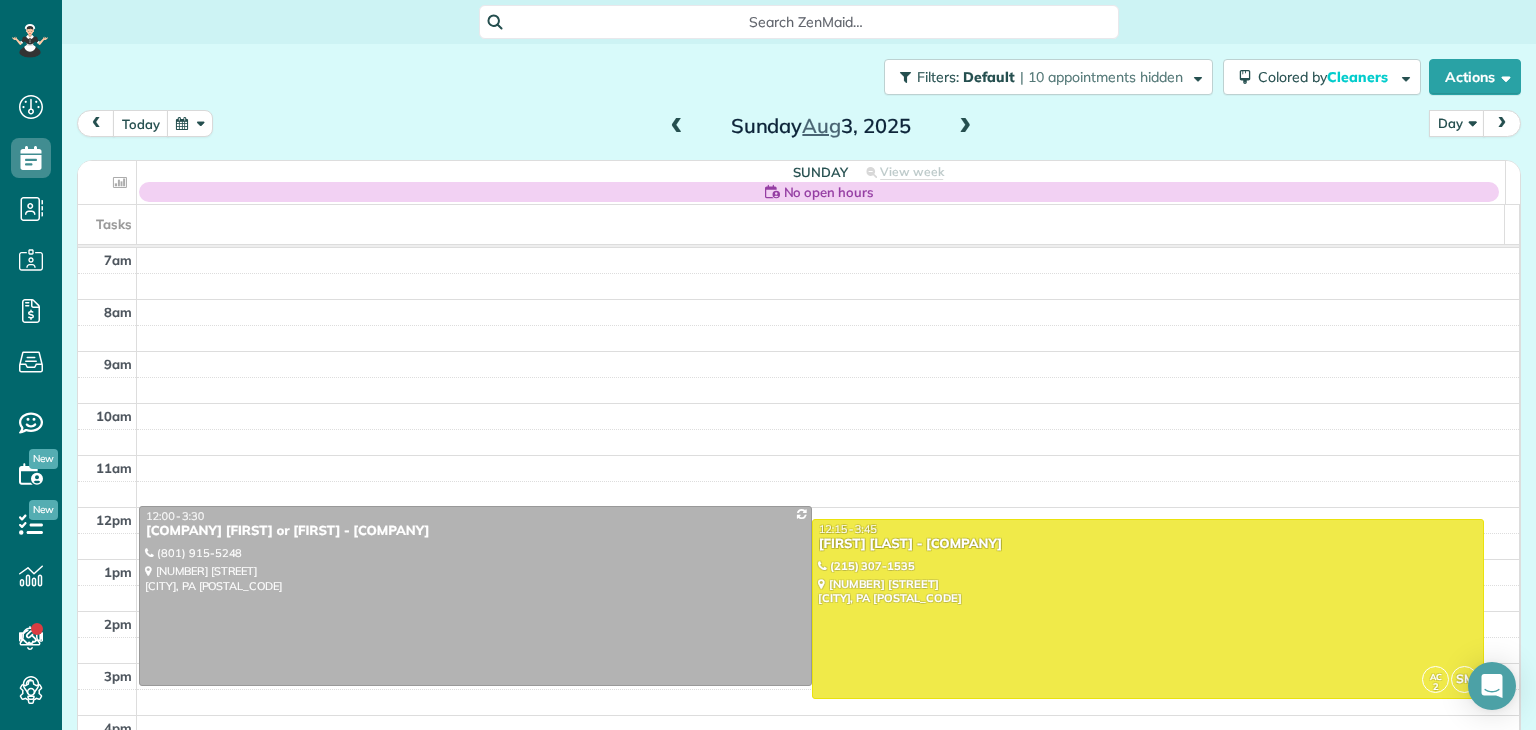 click at bounding box center (965, 127) 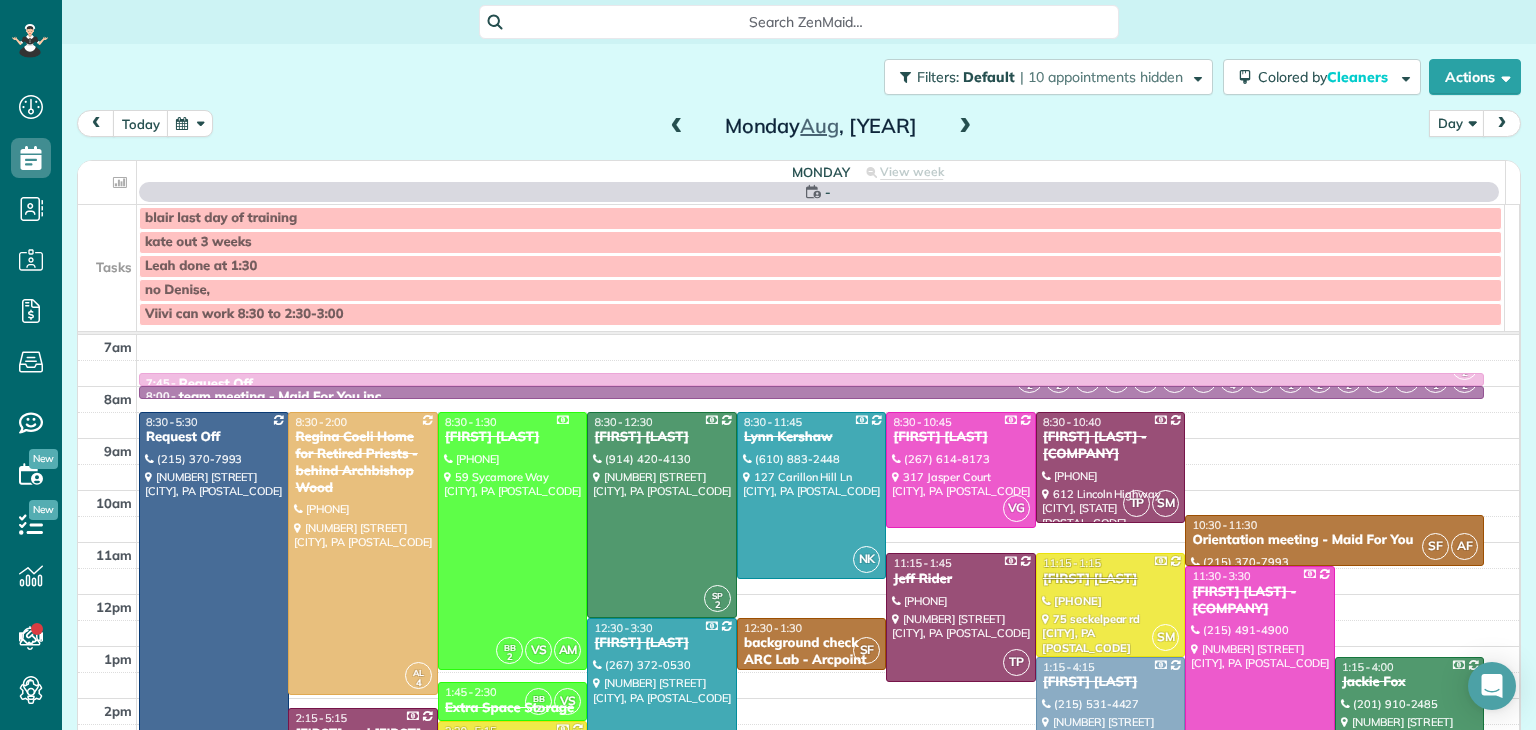click at bounding box center (965, 127) 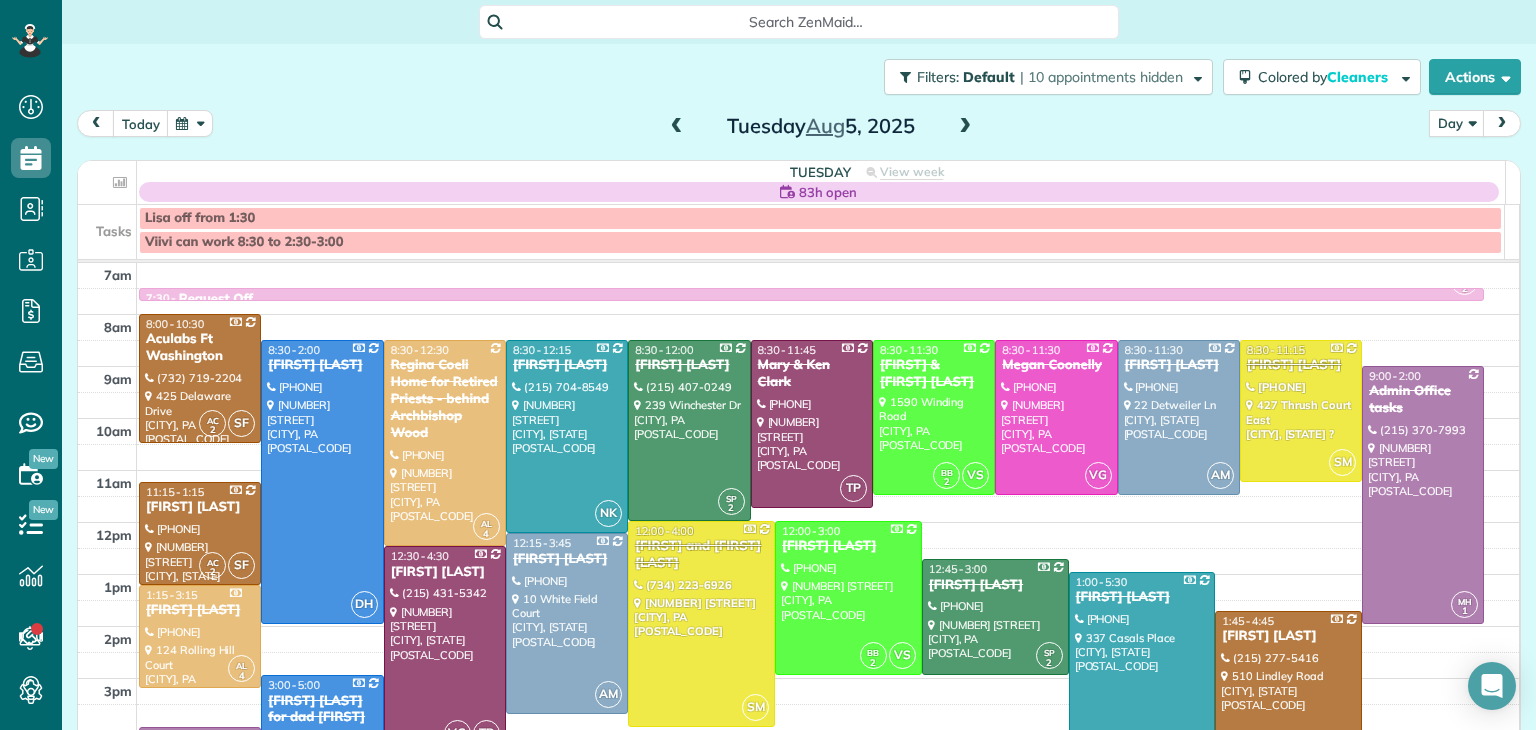 click at bounding box center [965, 127] 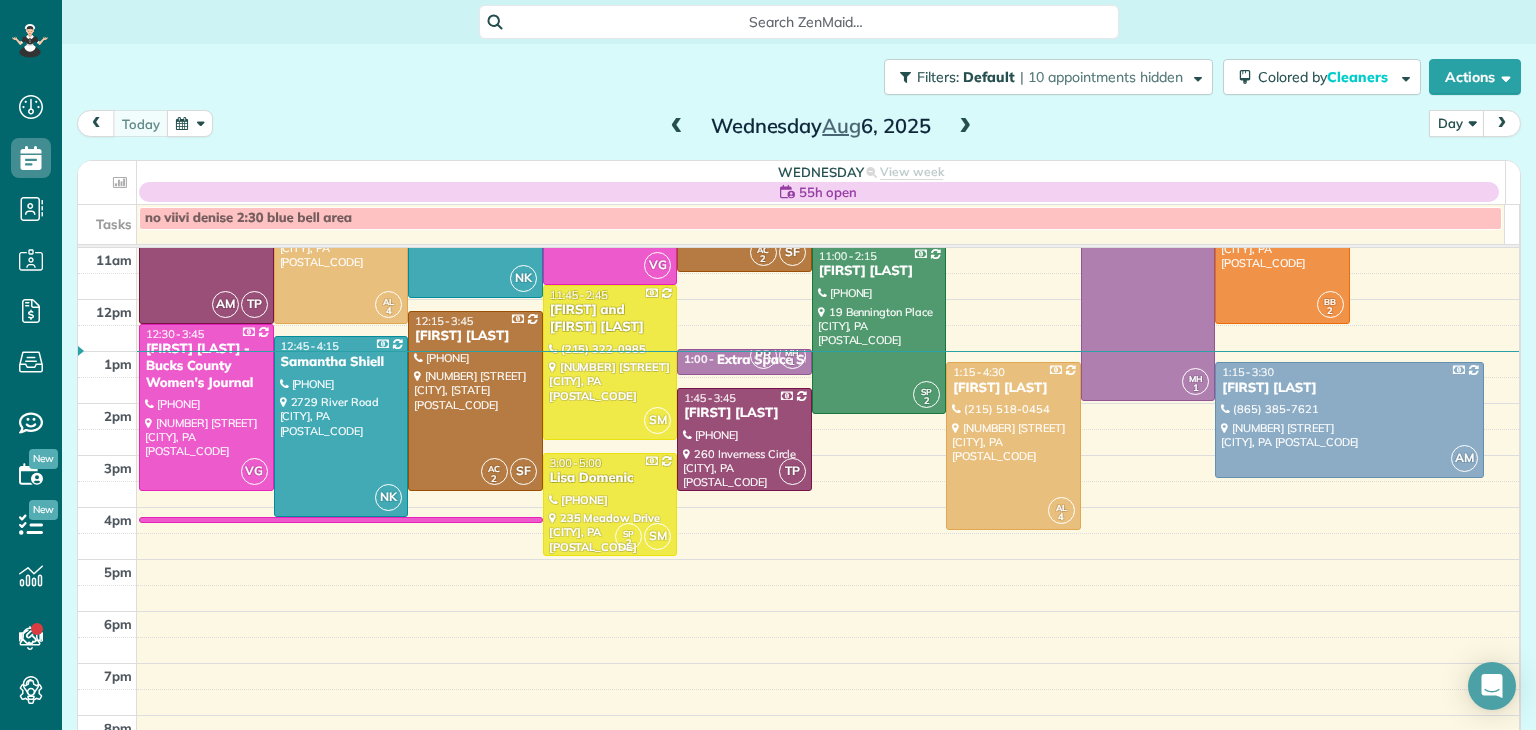 scroll, scrollTop: 210, scrollLeft: 0, axis: vertical 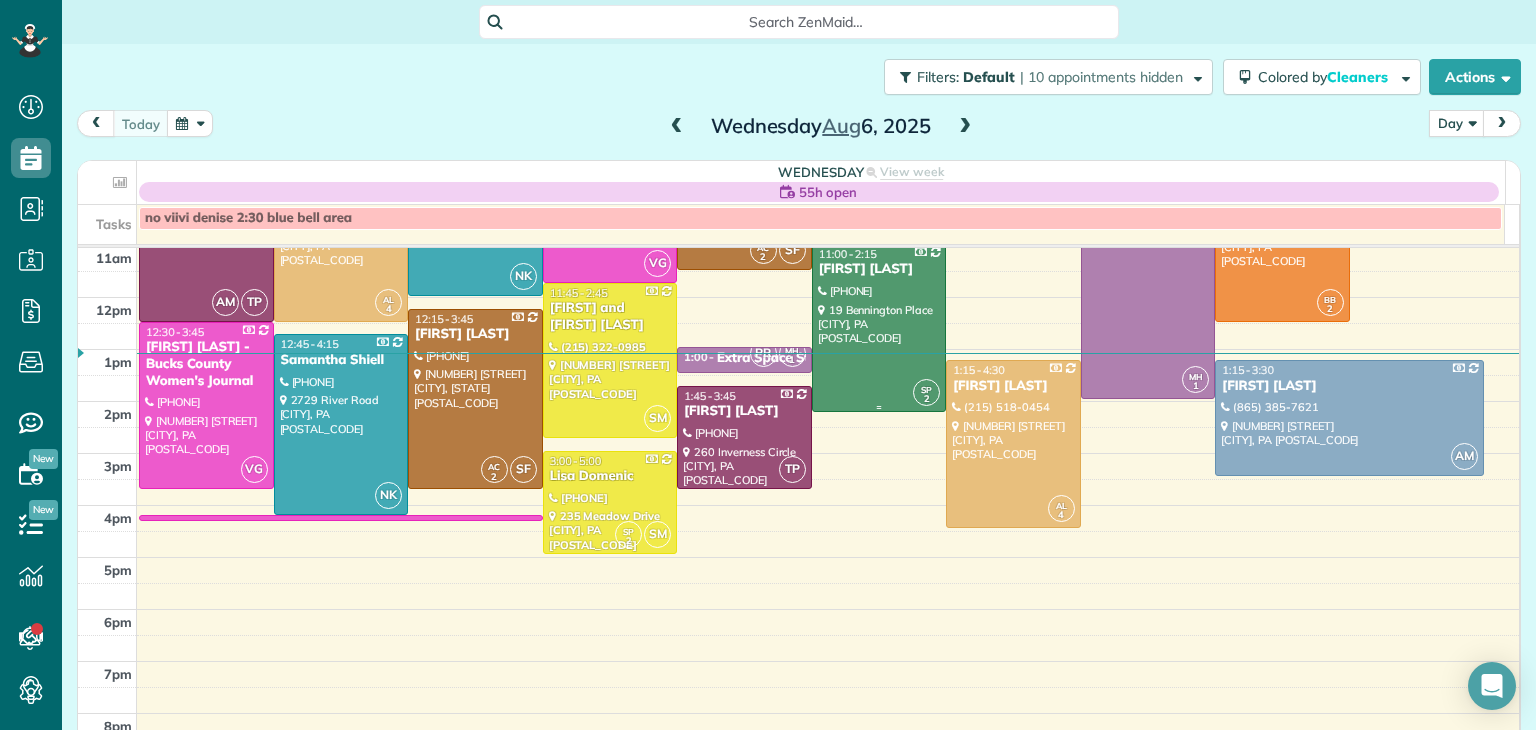 click at bounding box center (879, 328) 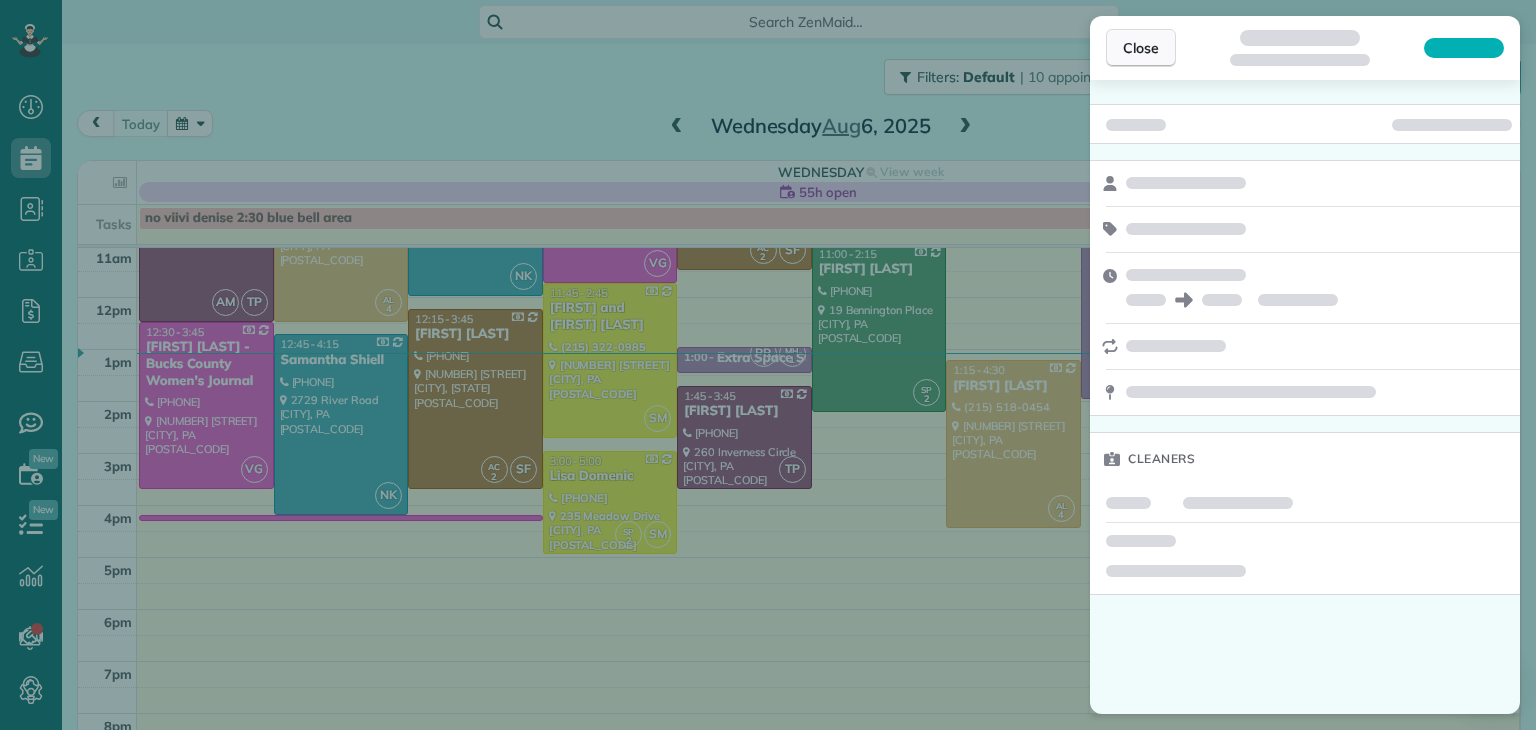 click on "Close" at bounding box center [1141, 48] 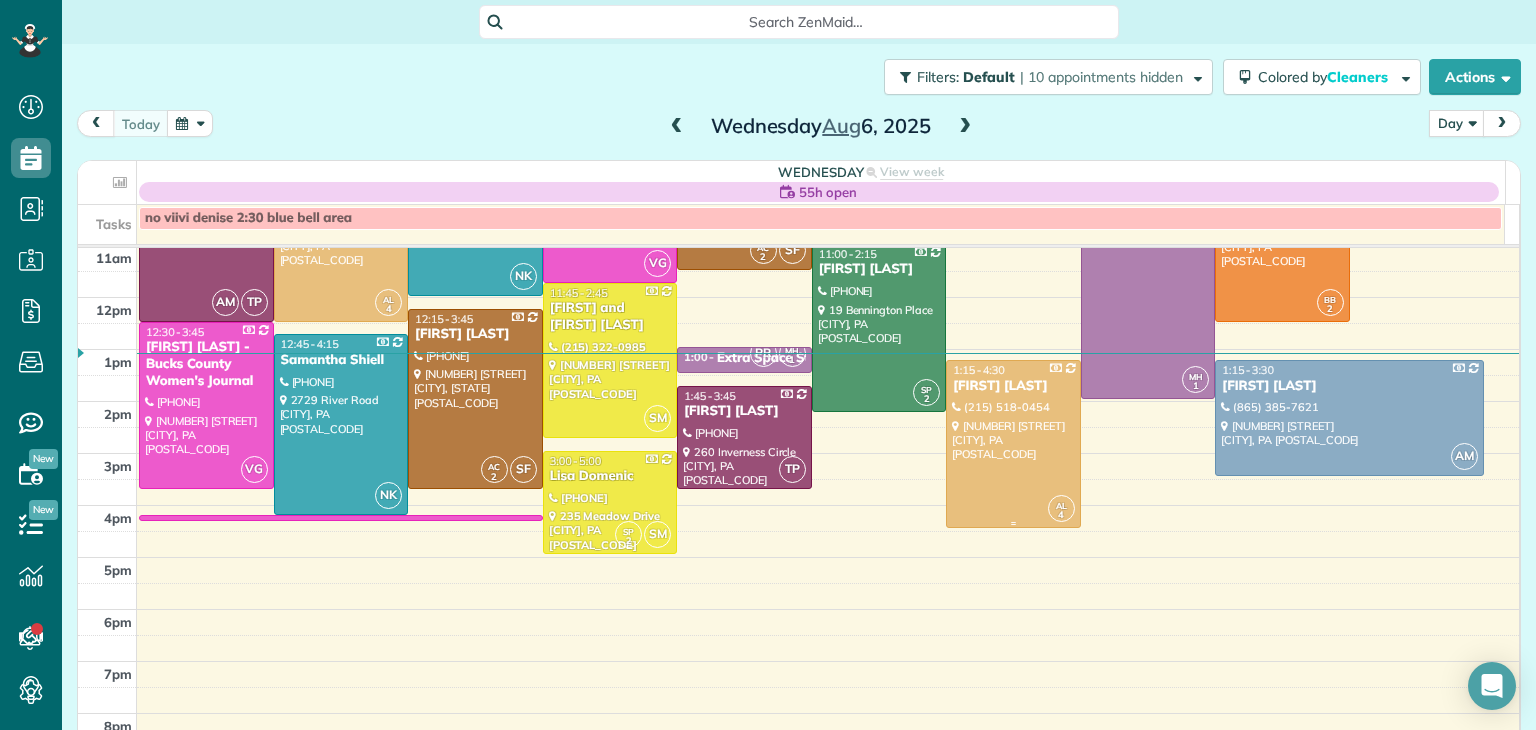 scroll, scrollTop: 0, scrollLeft: 0, axis: both 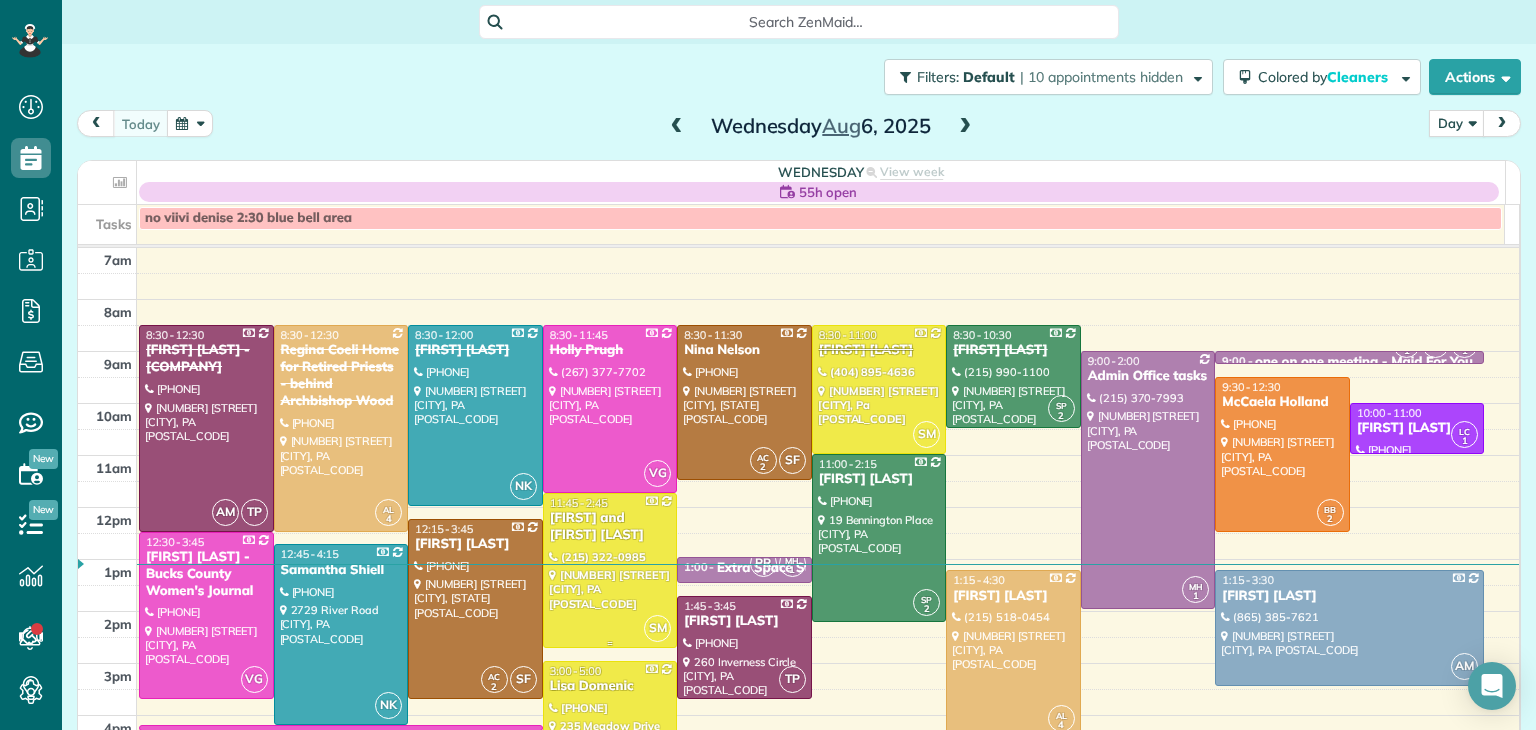 click at bounding box center [610, 570] 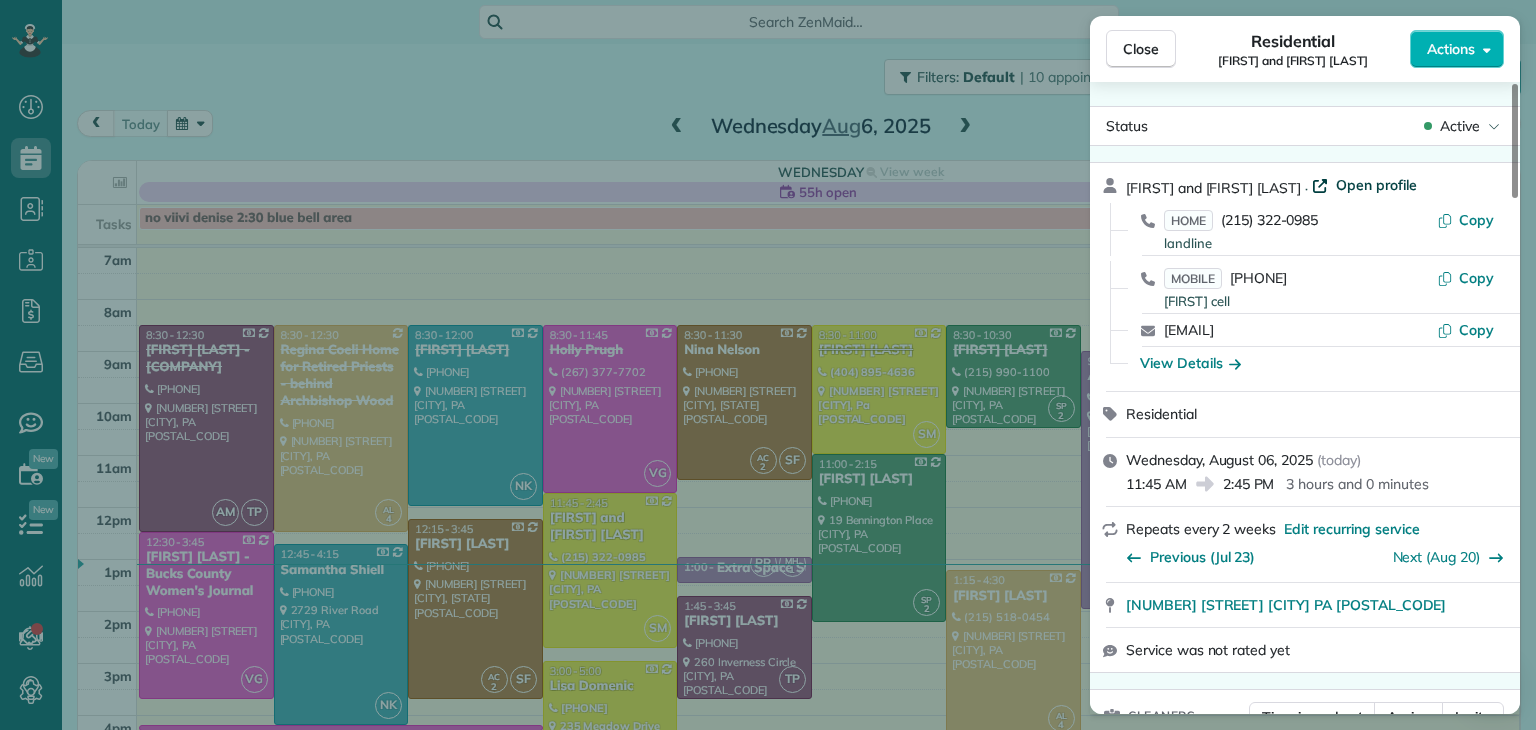 click on "Open profile" at bounding box center [1376, 185] 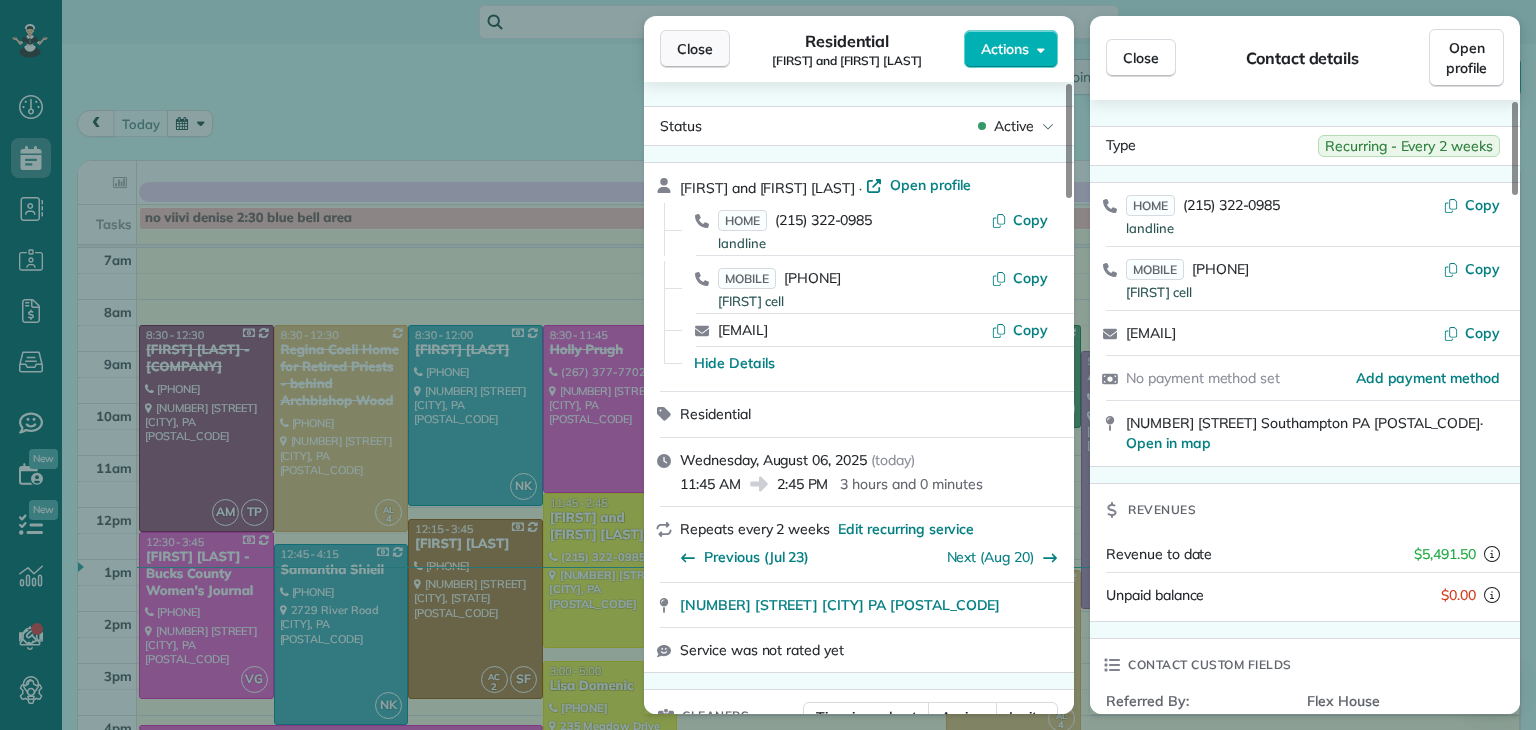 click on "Close" at bounding box center (695, 49) 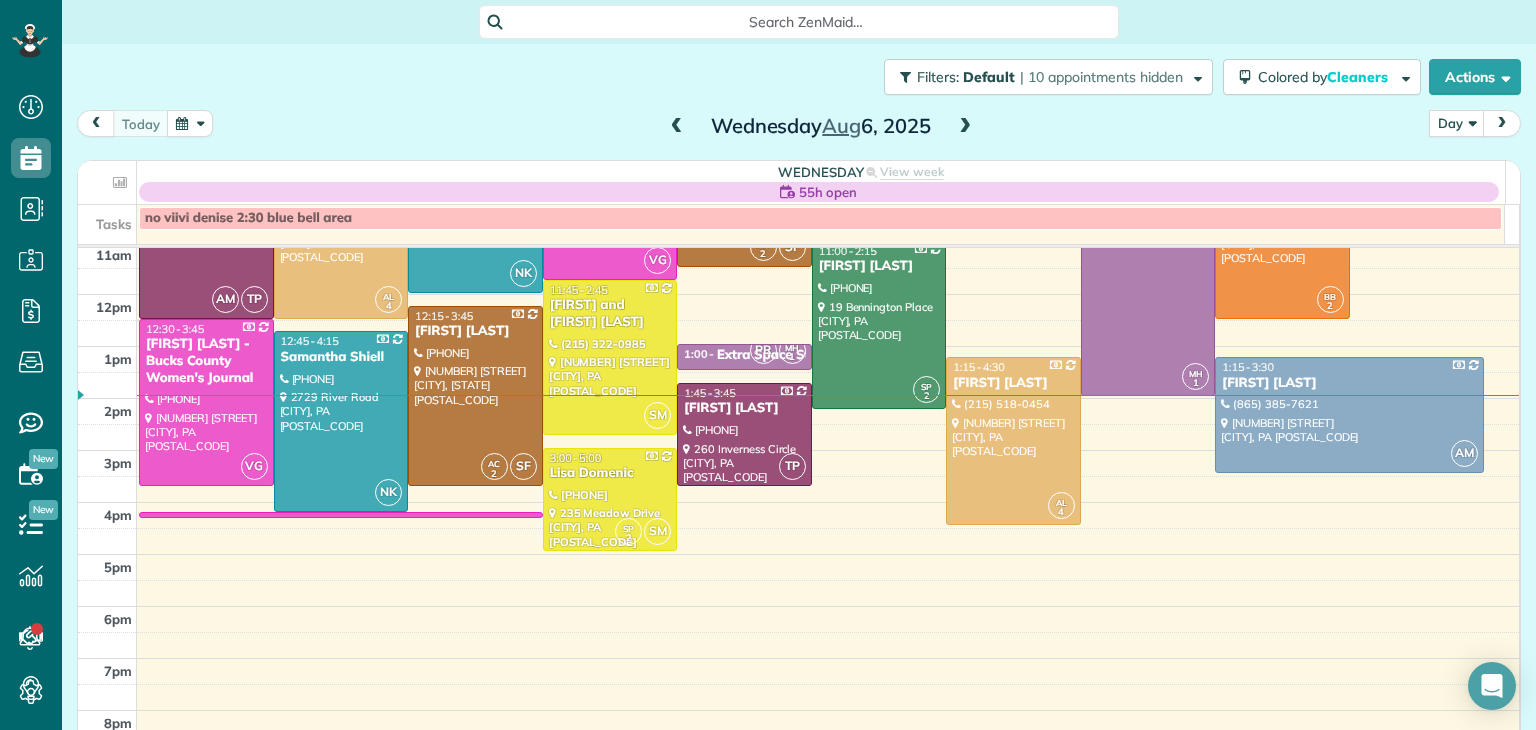 scroll, scrollTop: 0, scrollLeft: 0, axis: both 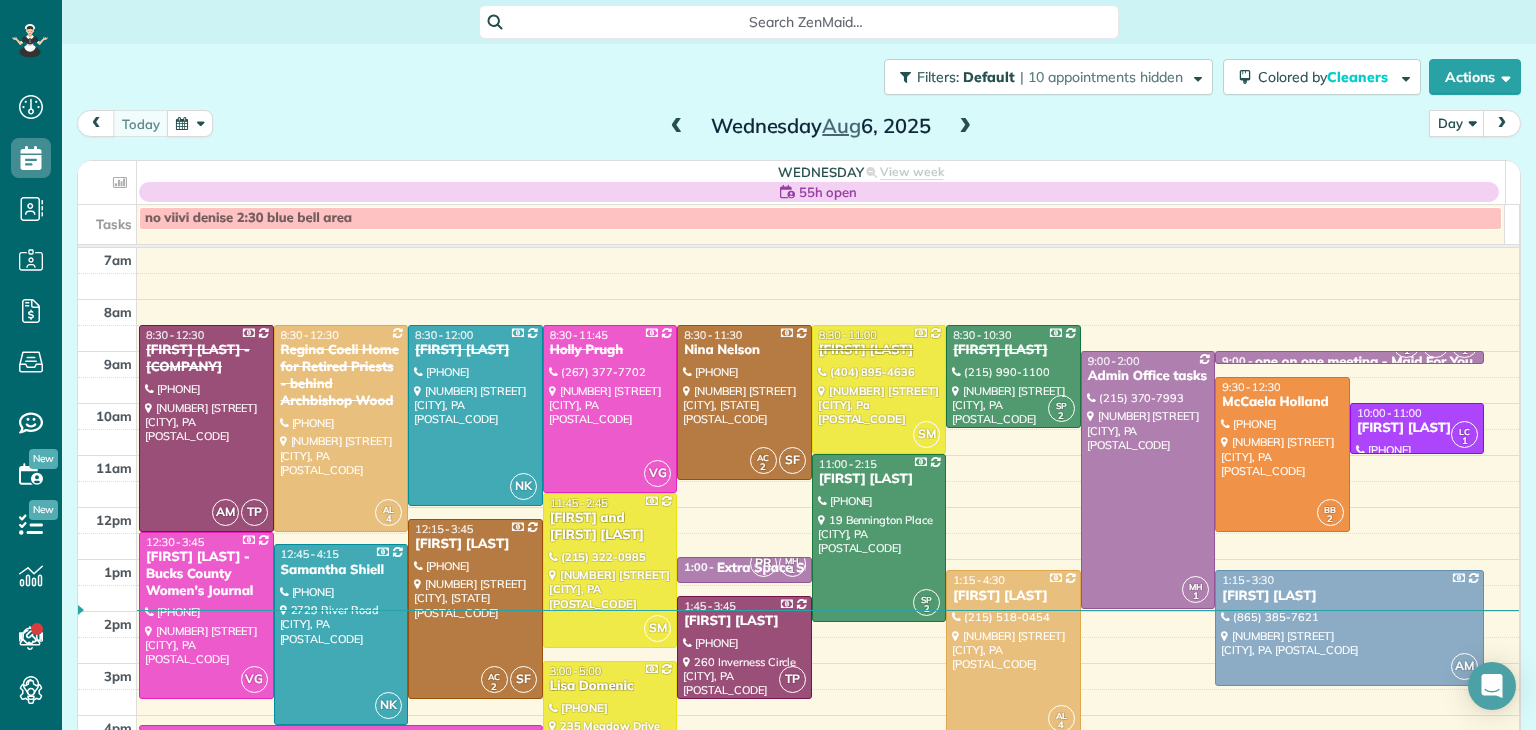 click at bounding box center (965, 127) 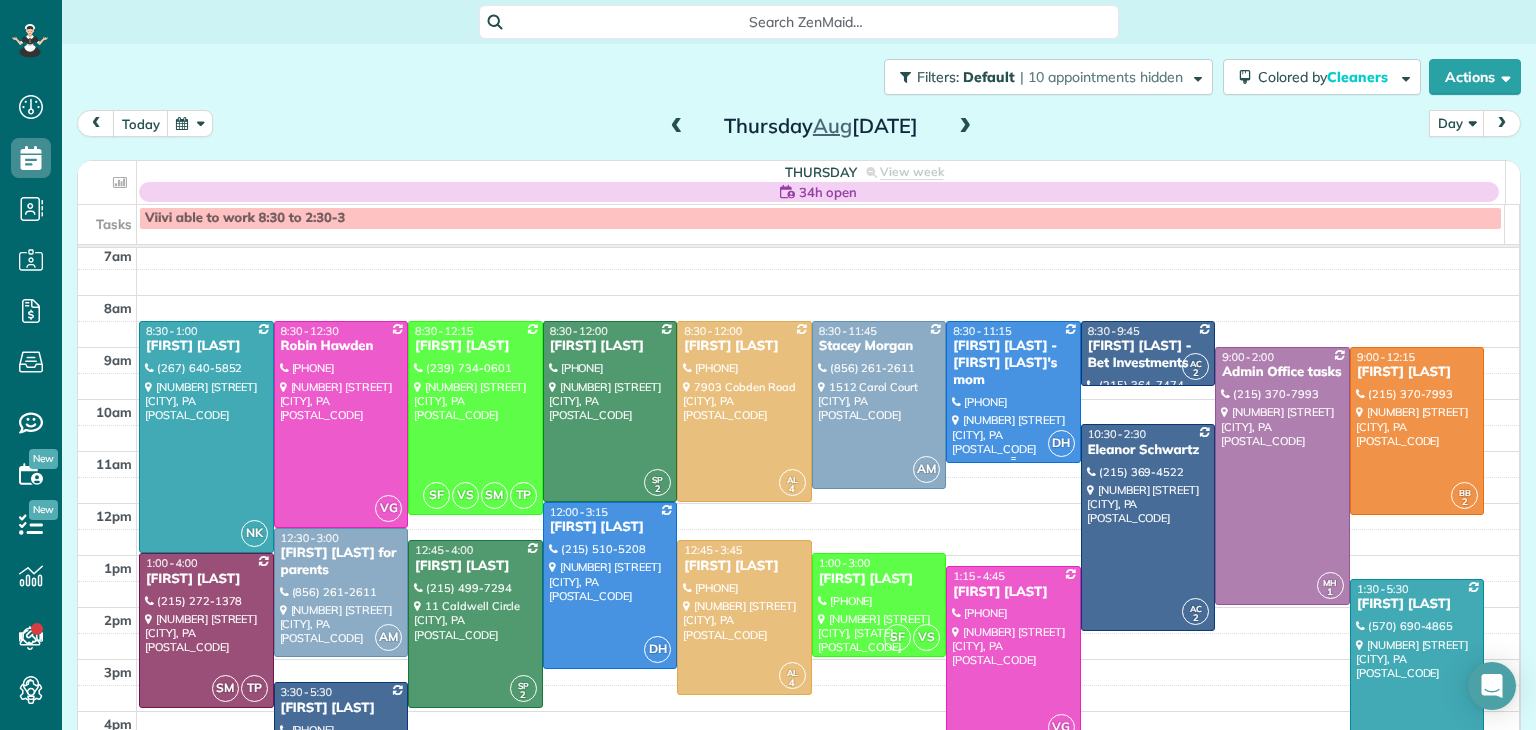 scroll, scrollTop: 3, scrollLeft: 0, axis: vertical 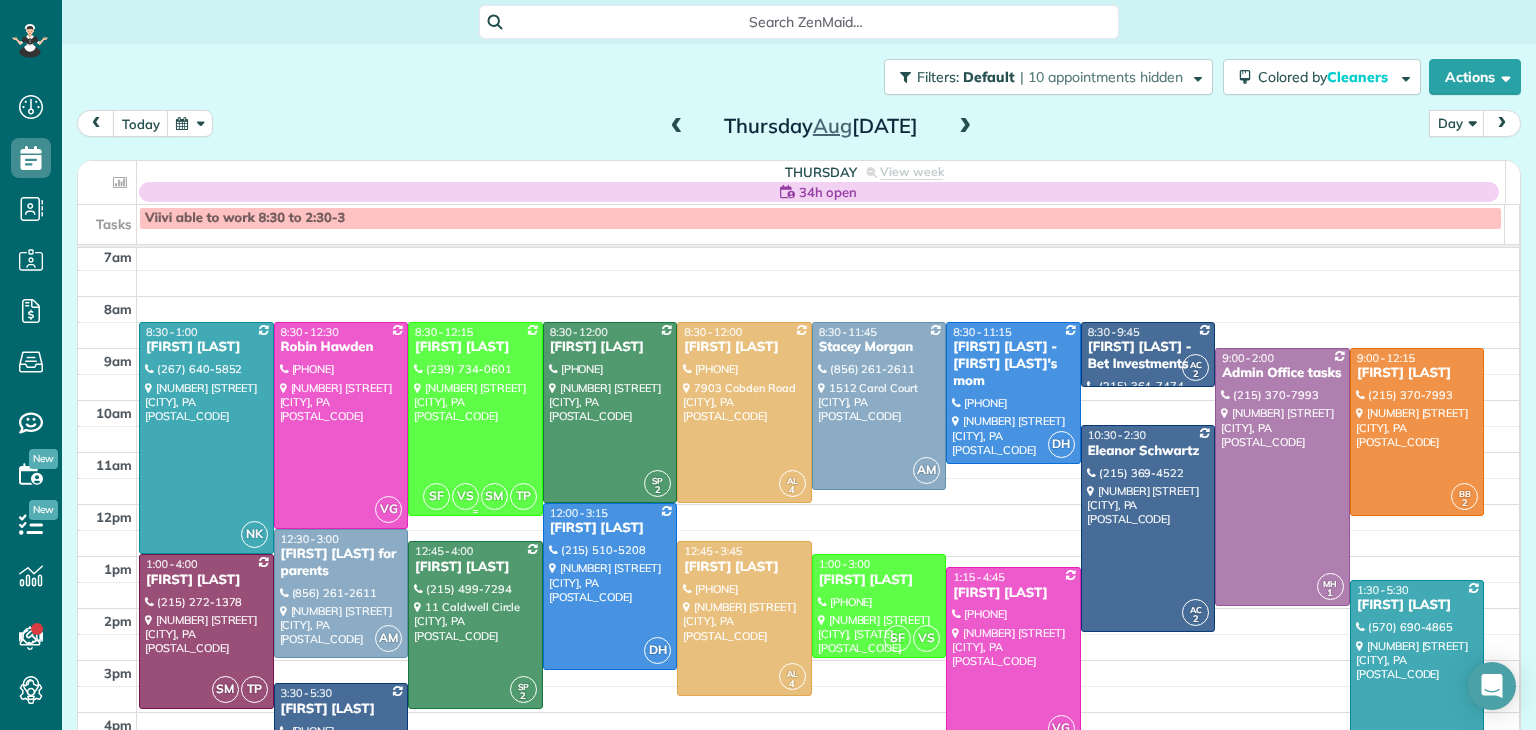 click at bounding box center (475, 419) 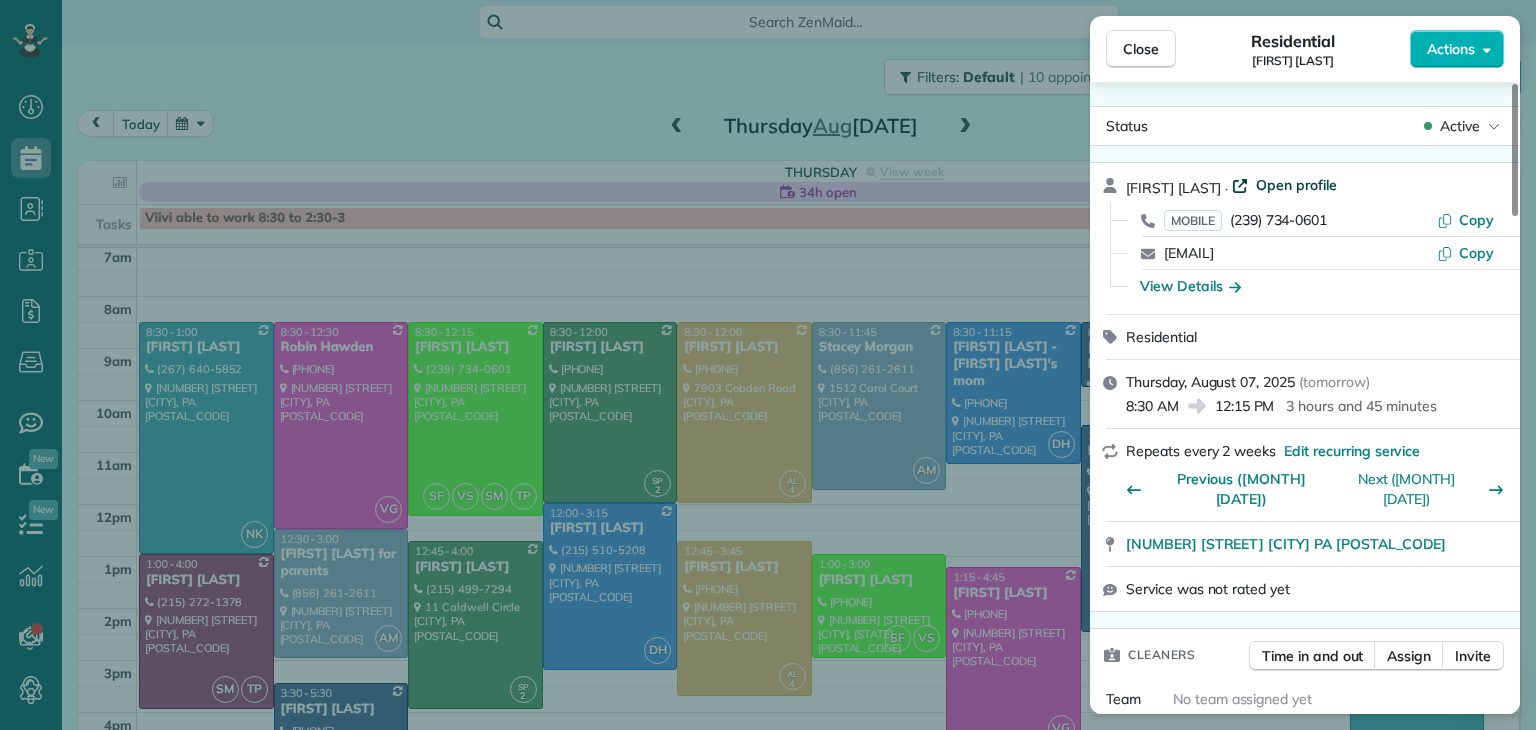 click on "Open profile" at bounding box center (1296, 185) 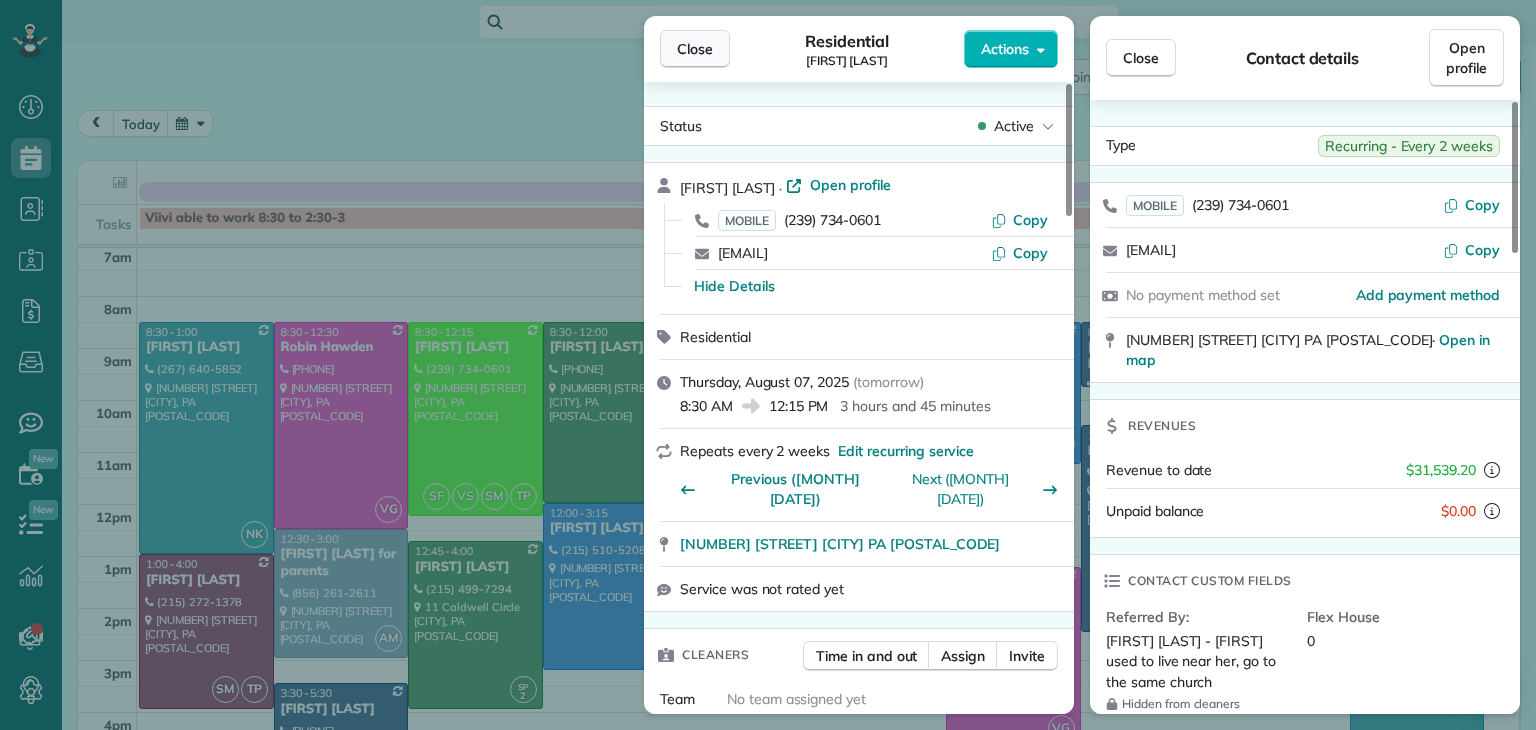 click on "Close" at bounding box center (695, 49) 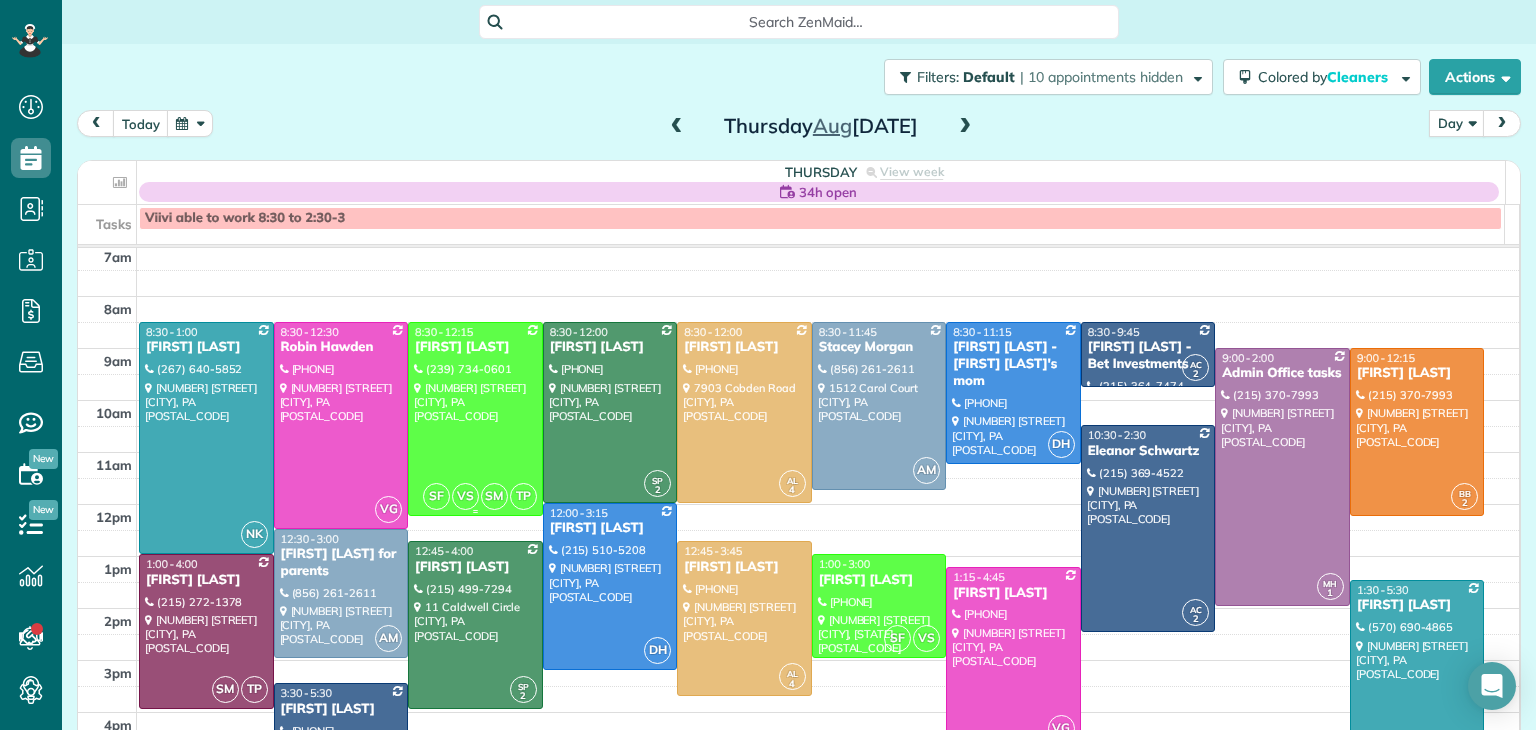 click at bounding box center [475, 419] 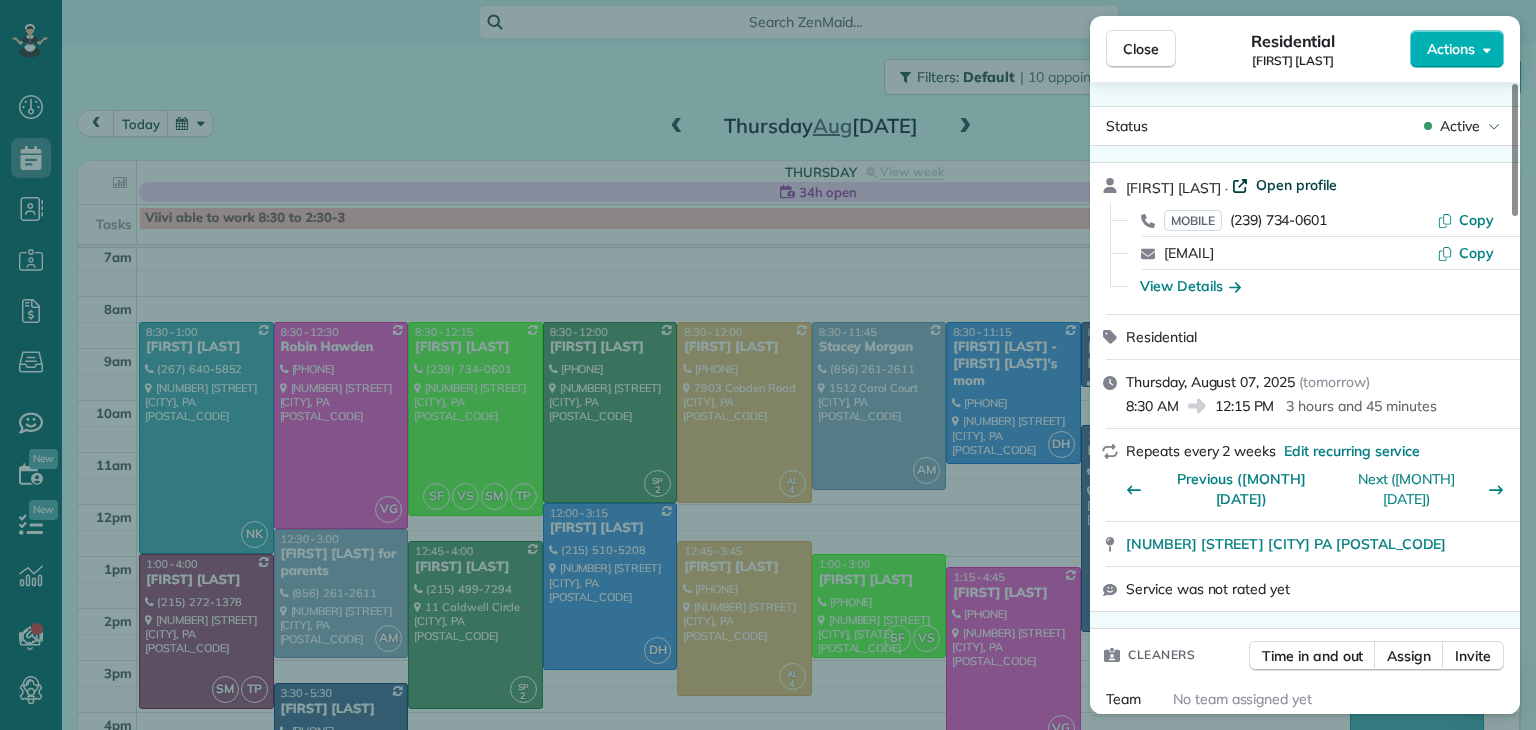 click on "Open profile" at bounding box center (1296, 185) 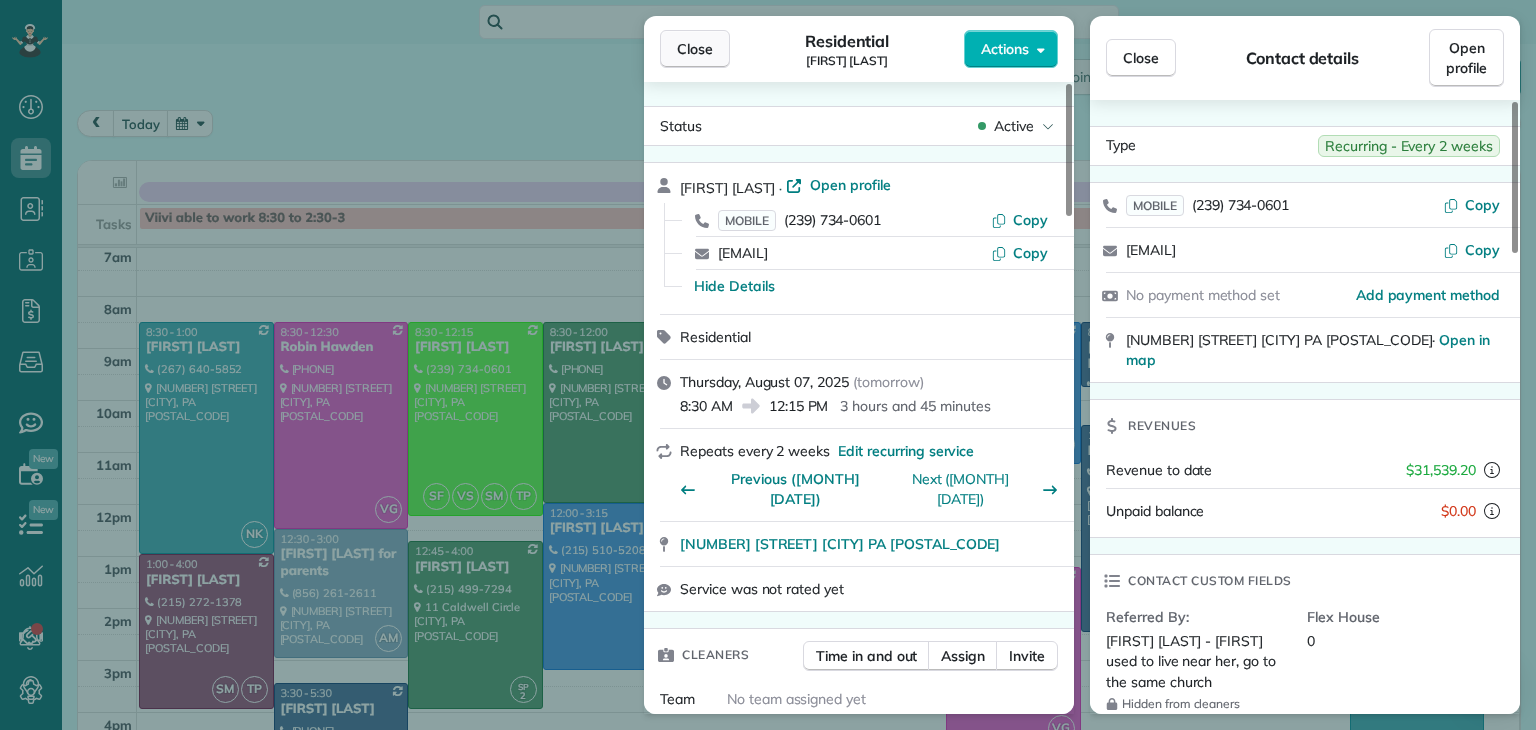 click on "Close" at bounding box center [695, 49] 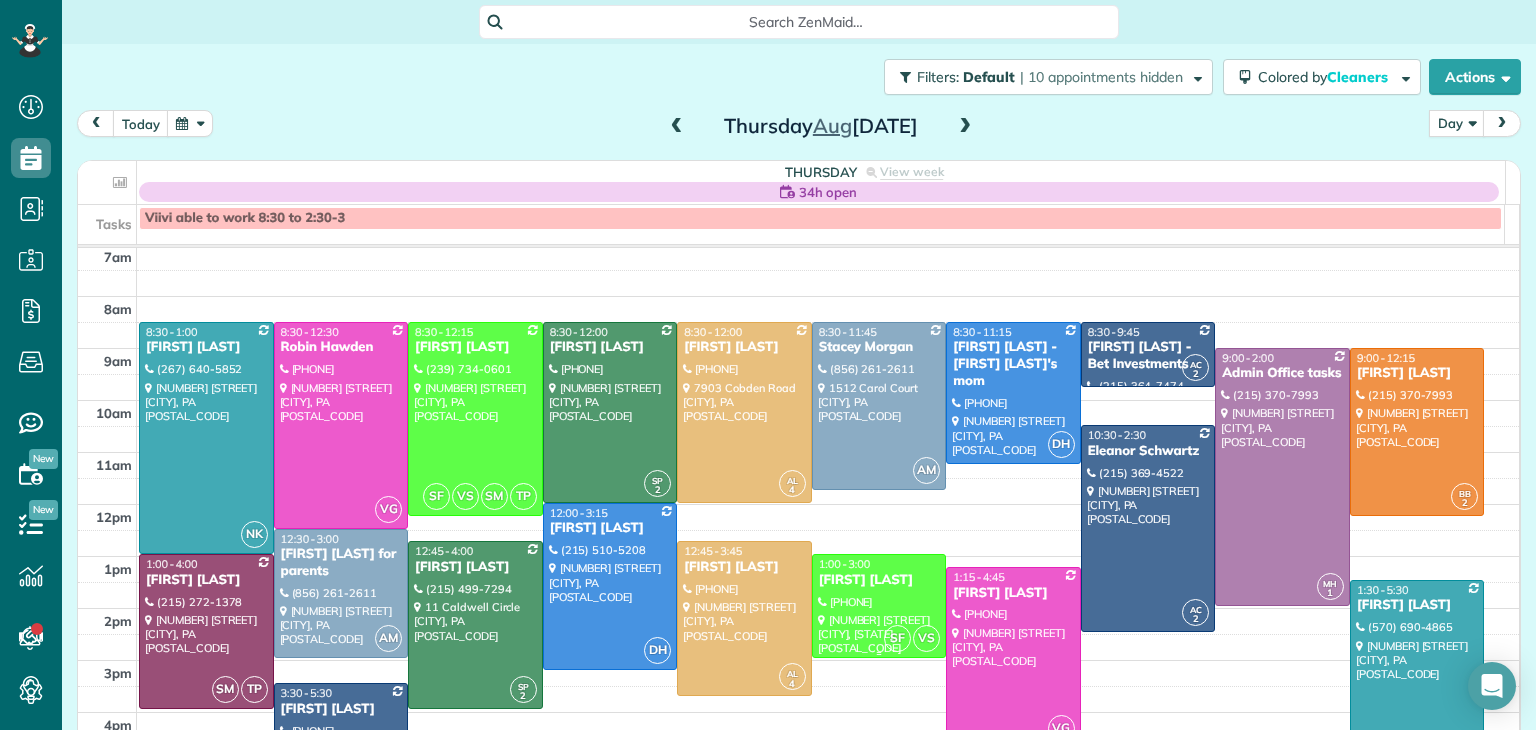 click at bounding box center [879, 605] 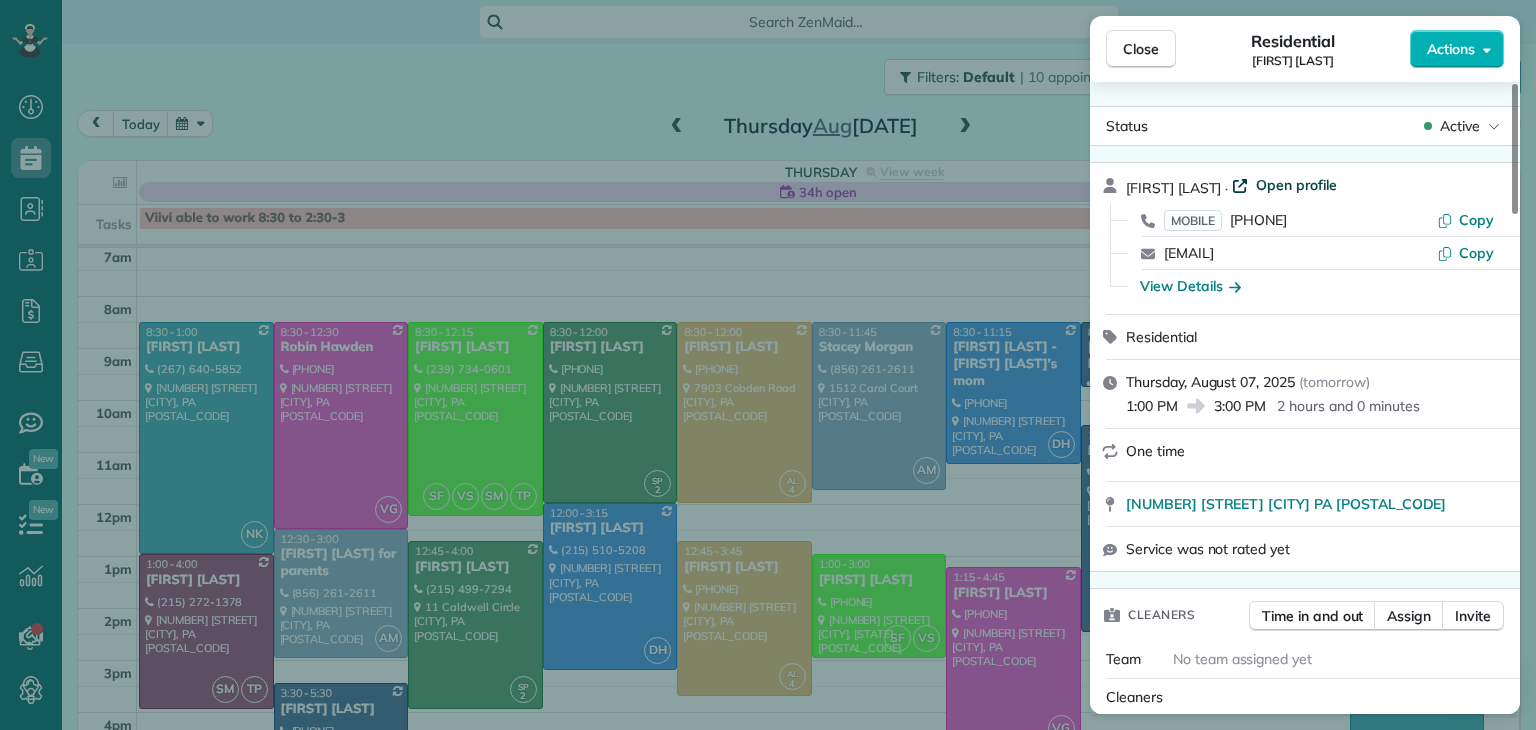 click on "Open profile" at bounding box center (1296, 185) 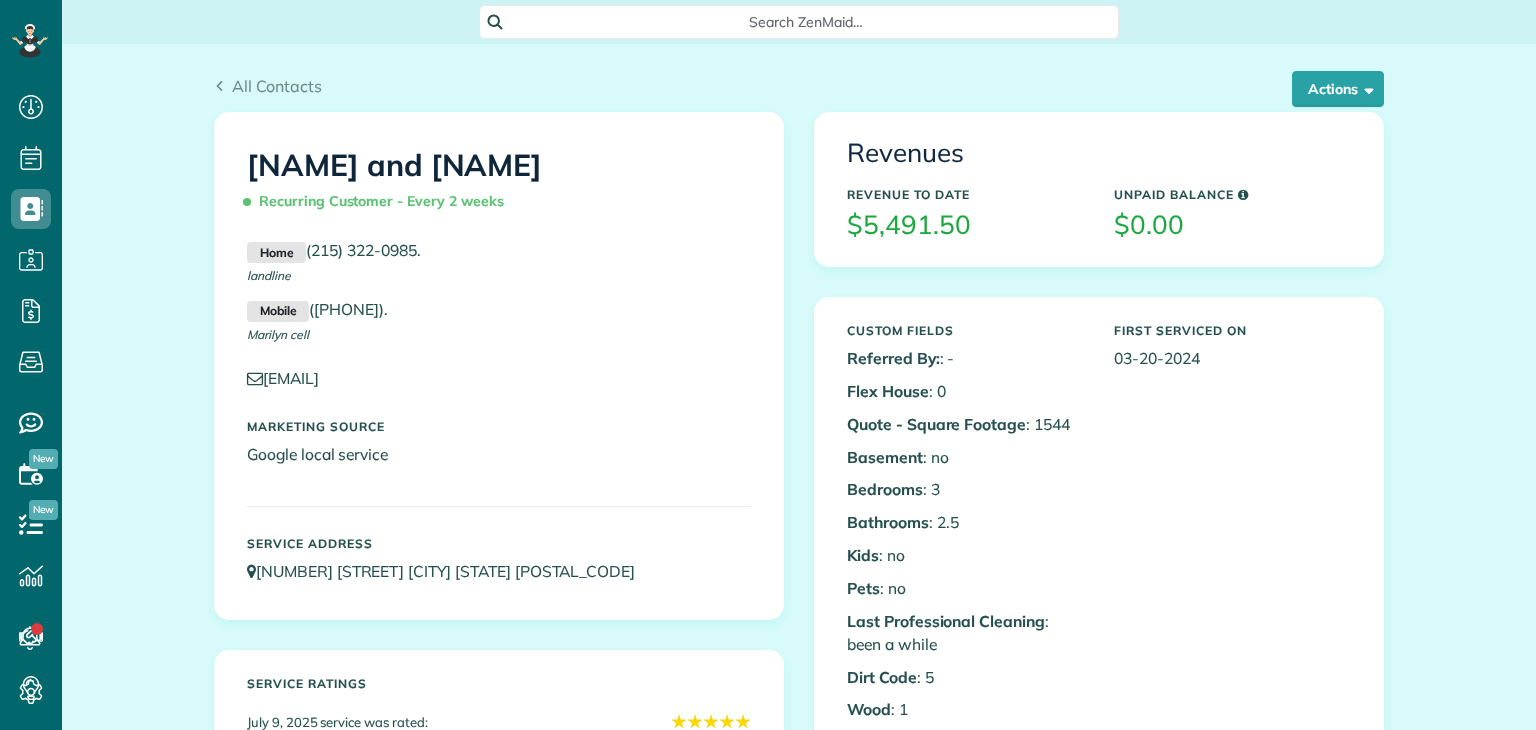 scroll, scrollTop: 0, scrollLeft: 0, axis: both 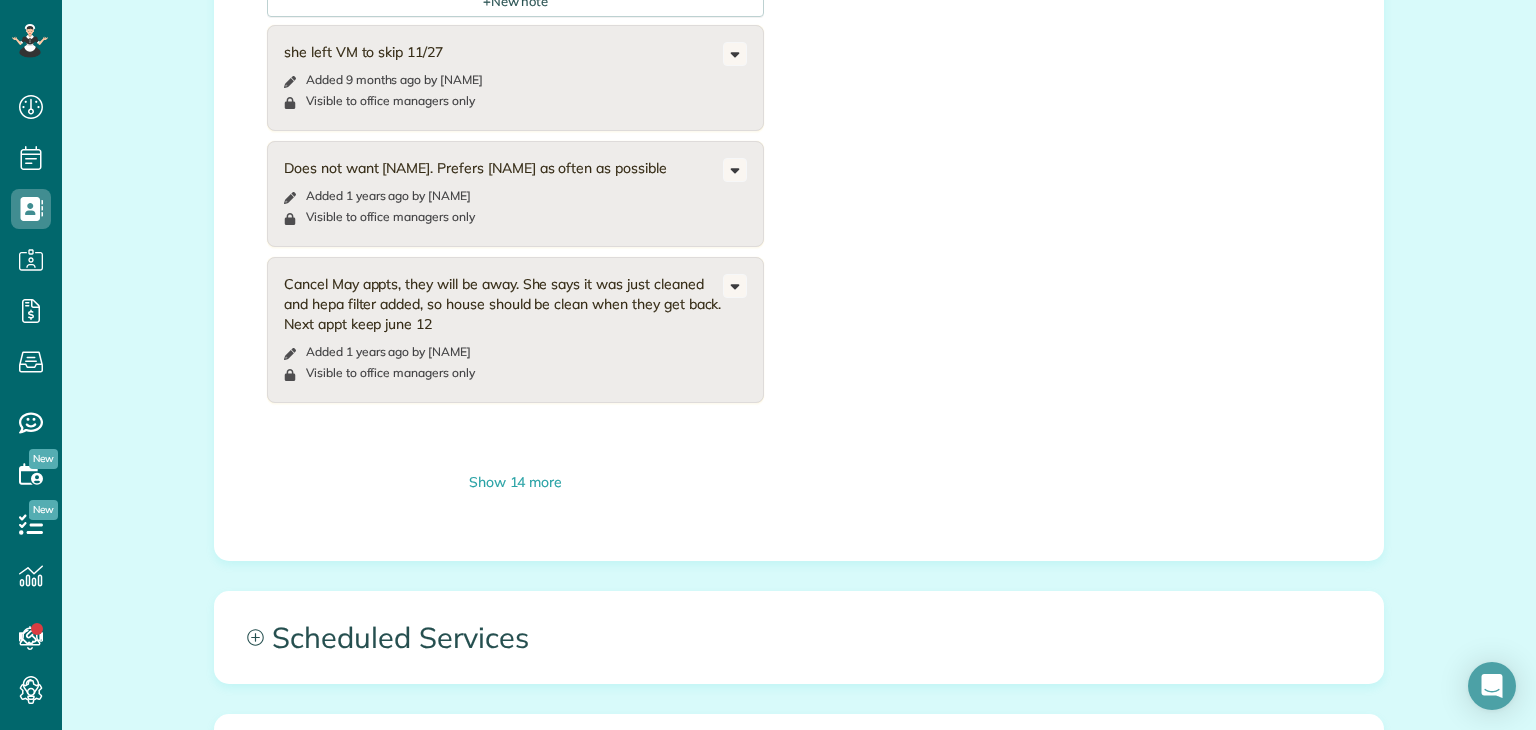 click on "she left VM to skip 11/27
Added 9 months ago by Amanda Funk
Visible to office managers only
Change to visible by everyone
Edit note
Delete note
Does not want Melissa. Prefers Kate as often as possible
Added 1 years ago by Leah Schreiber
Visible to office managers only
Change to visible by everyone" at bounding box center (515, 267) 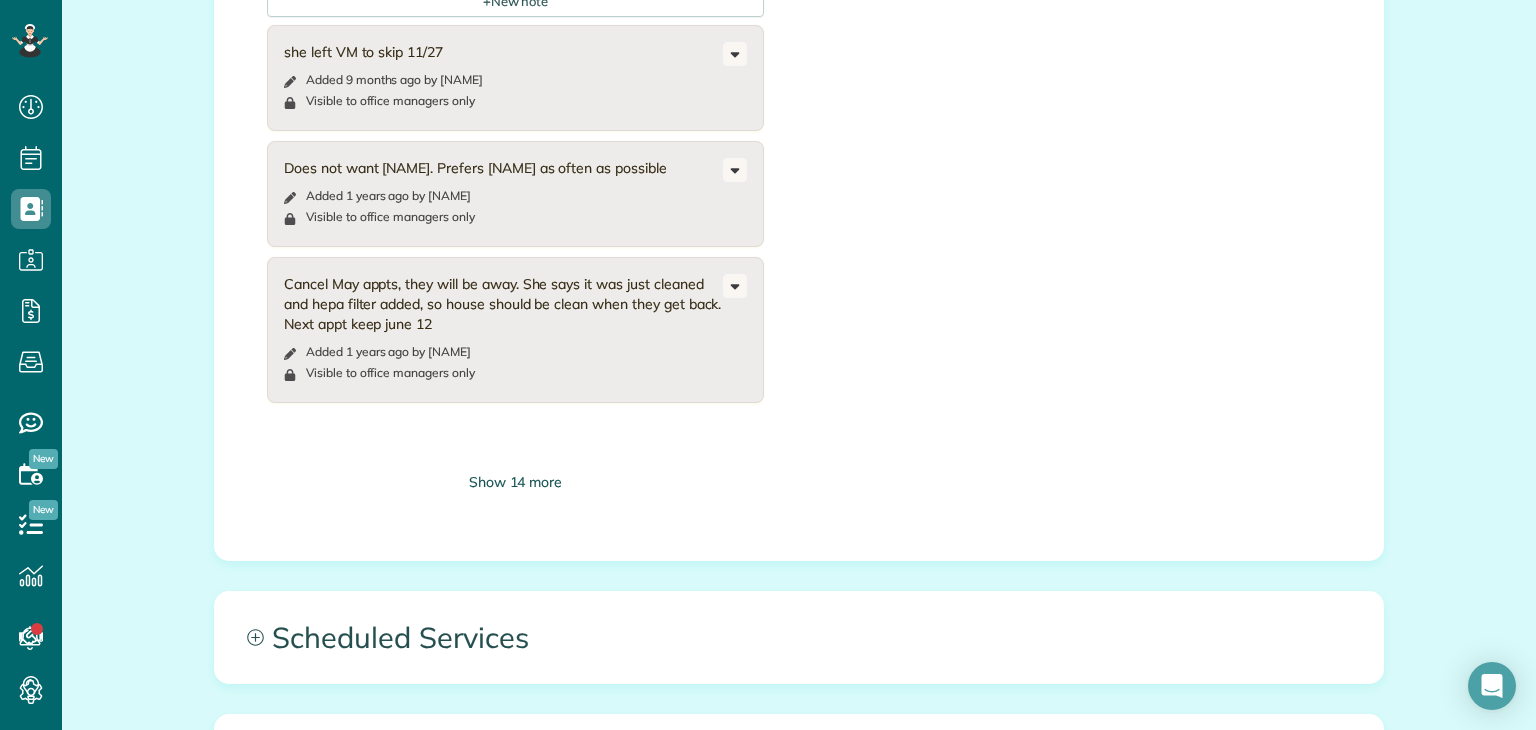 click on "Show 14 more" at bounding box center (515, 482) 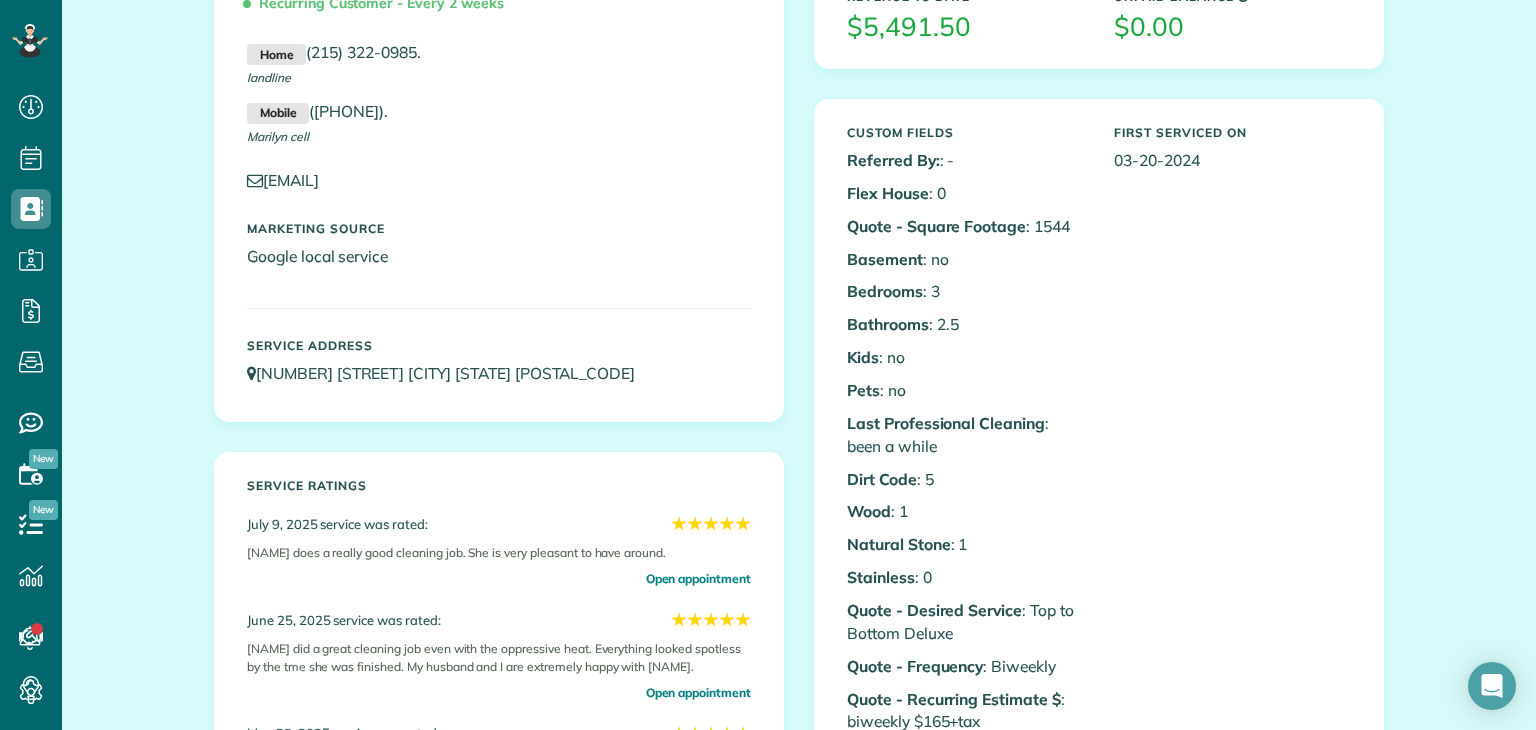 scroll, scrollTop: 0, scrollLeft: 0, axis: both 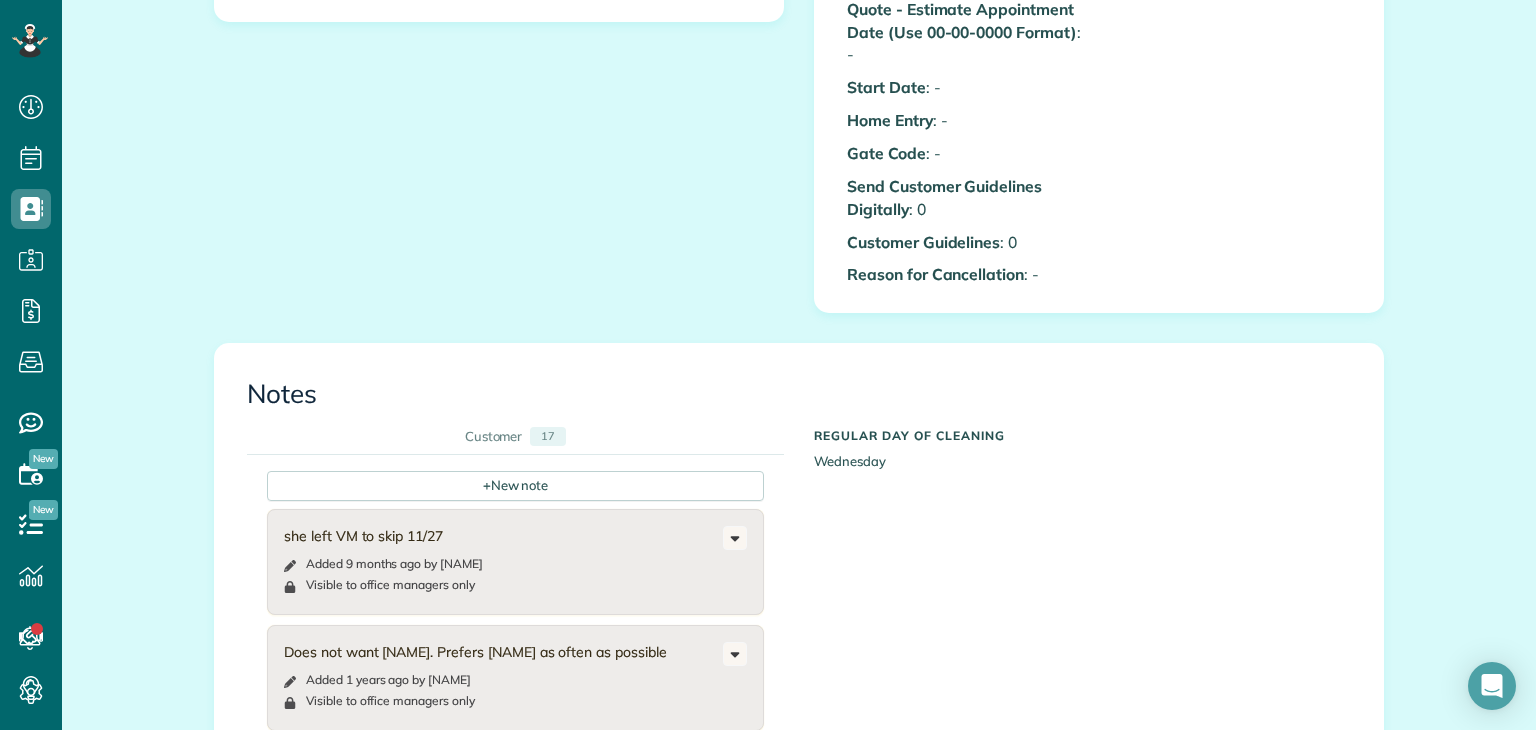 drag, startPoint x: 1036, startPoint y: 376, endPoint x: 1040, endPoint y: 309, distance: 67.11929 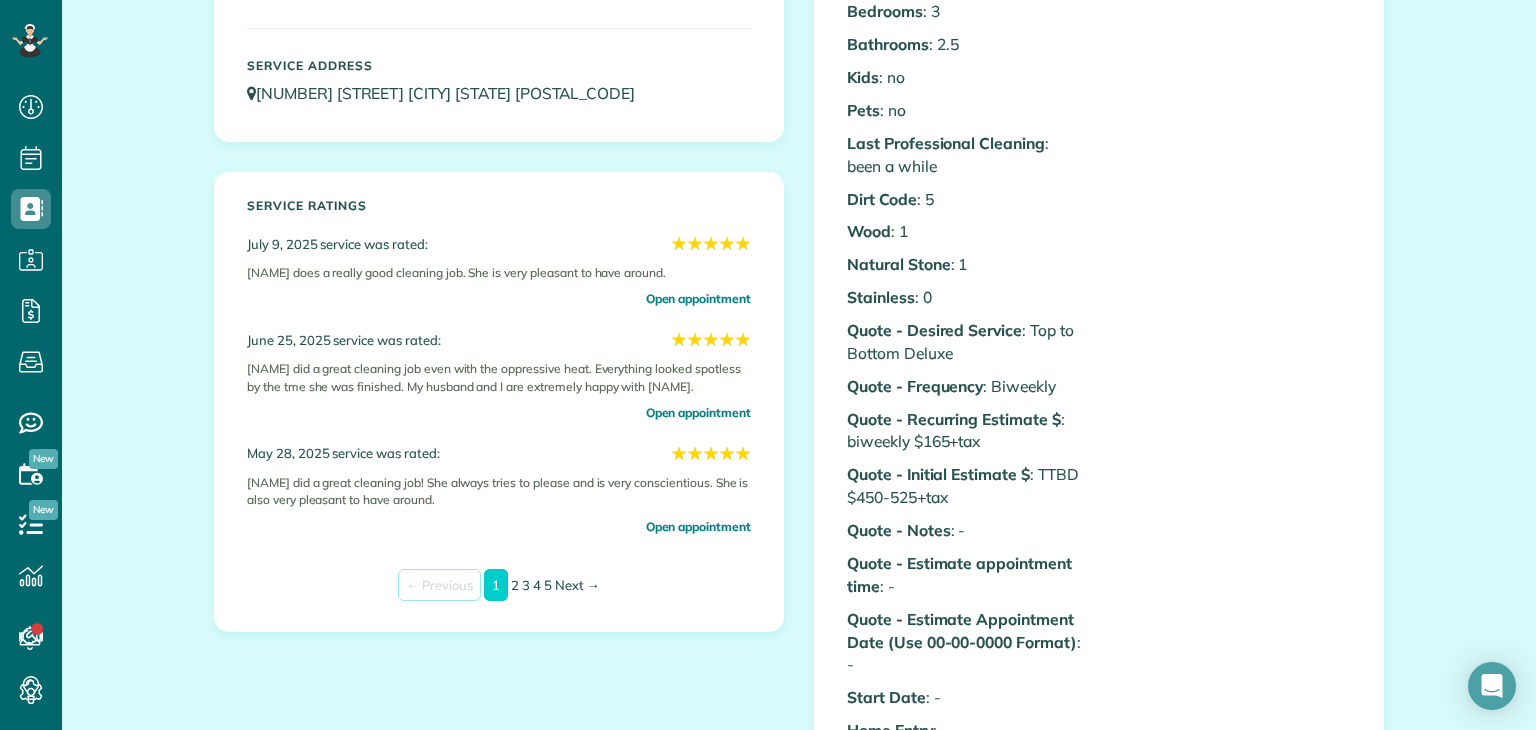 scroll, scrollTop: 0, scrollLeft: 0, axis: both 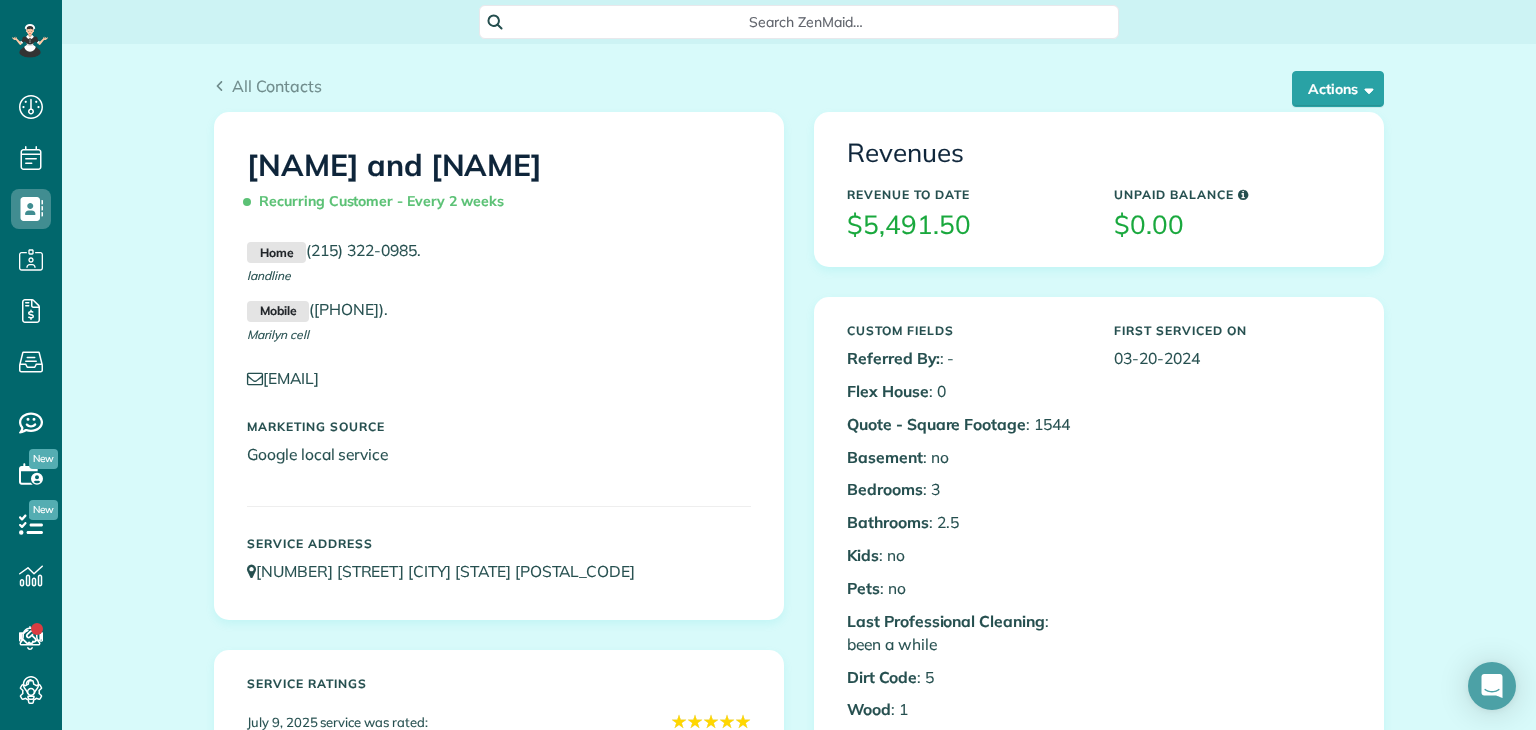 click on "Custom Fields
Referred By: :
-
Flex House :
0
Quote - Square Footage :
1544
Basement :
no
Bedrooms :
3
Bathrooms :
2.5
Kids :
no
Pets :
no
Last Professional Cleaning" at bounding box center (1099, 849) 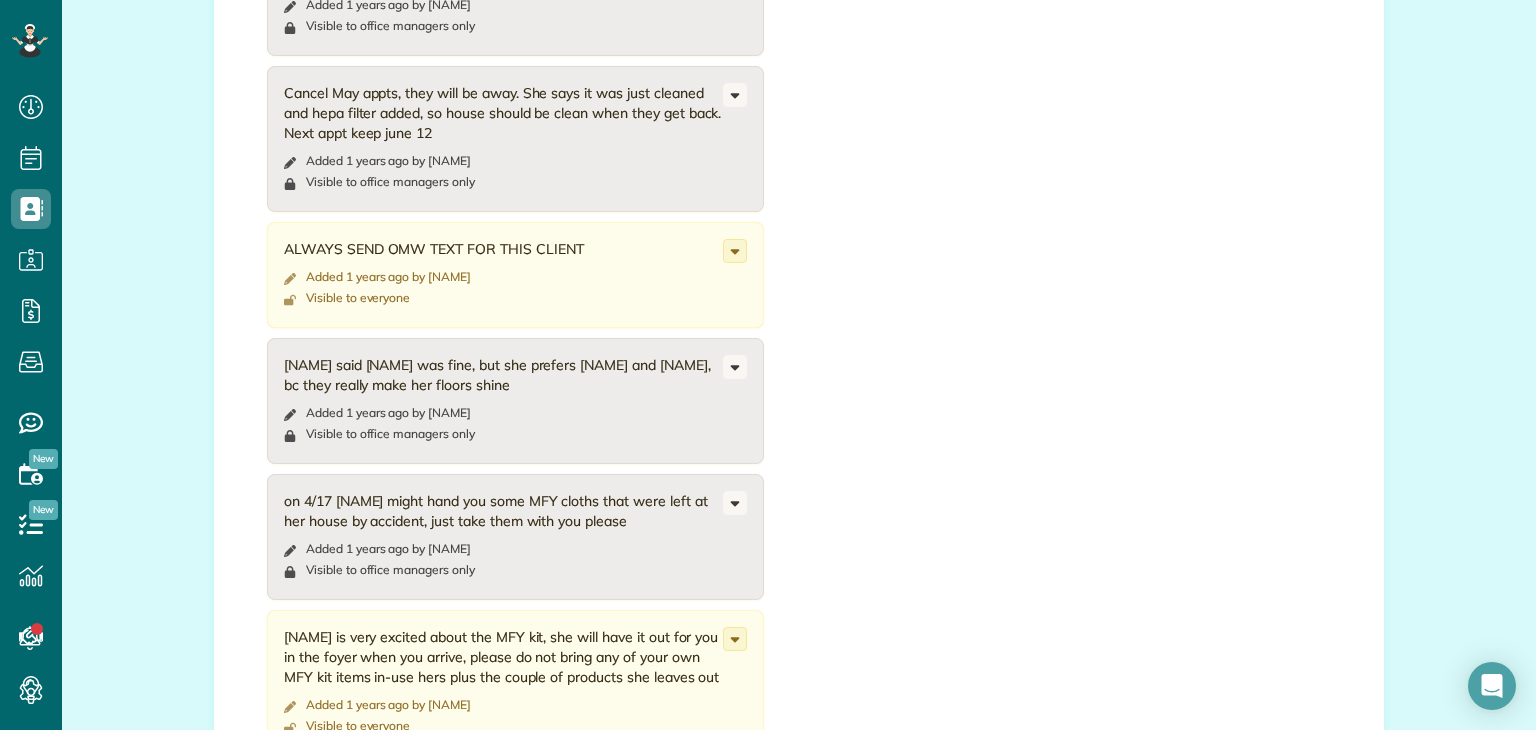 scroll, scrollTop: 1764, scrollLeft: 0, axis: vertical 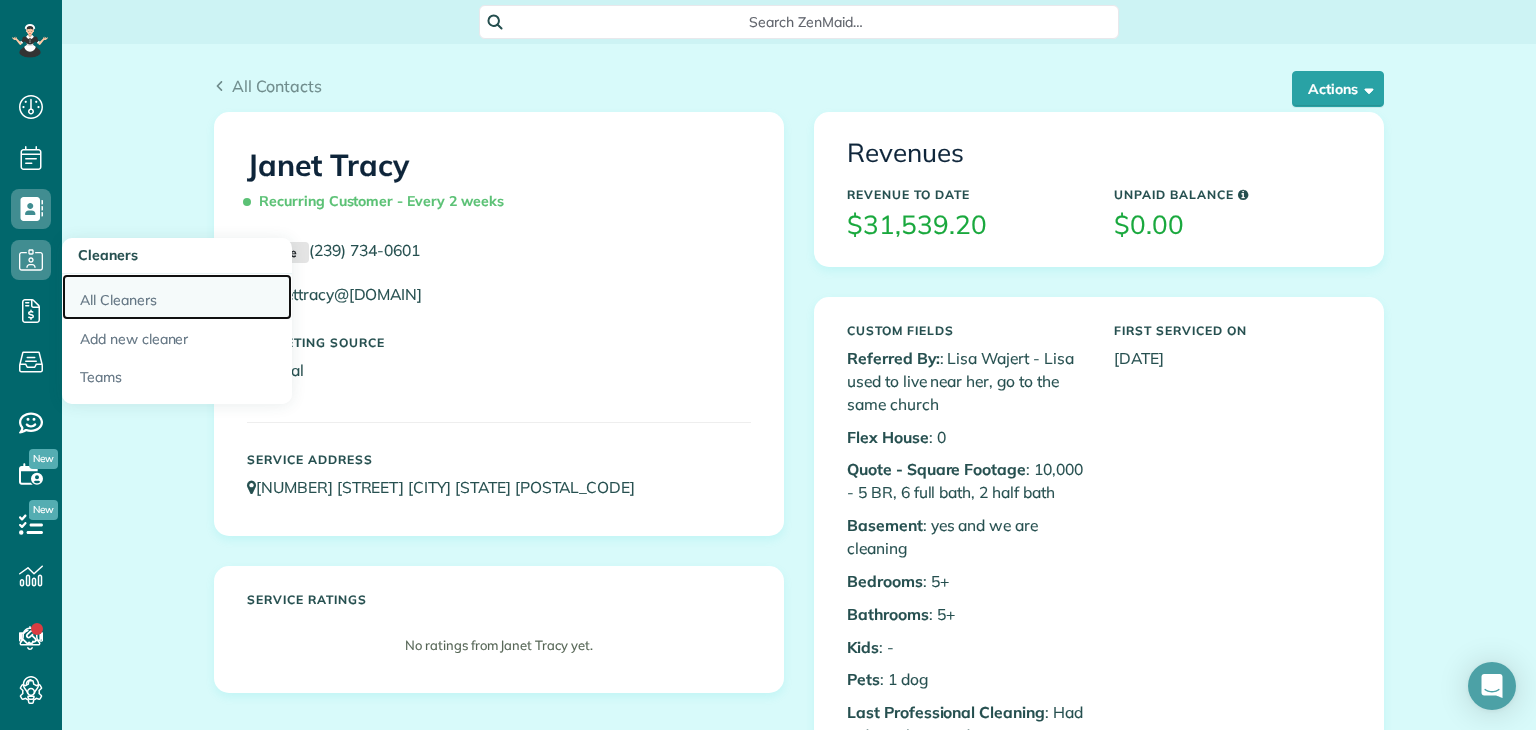click on "All Cleaners" at bounding box center [177, 297] 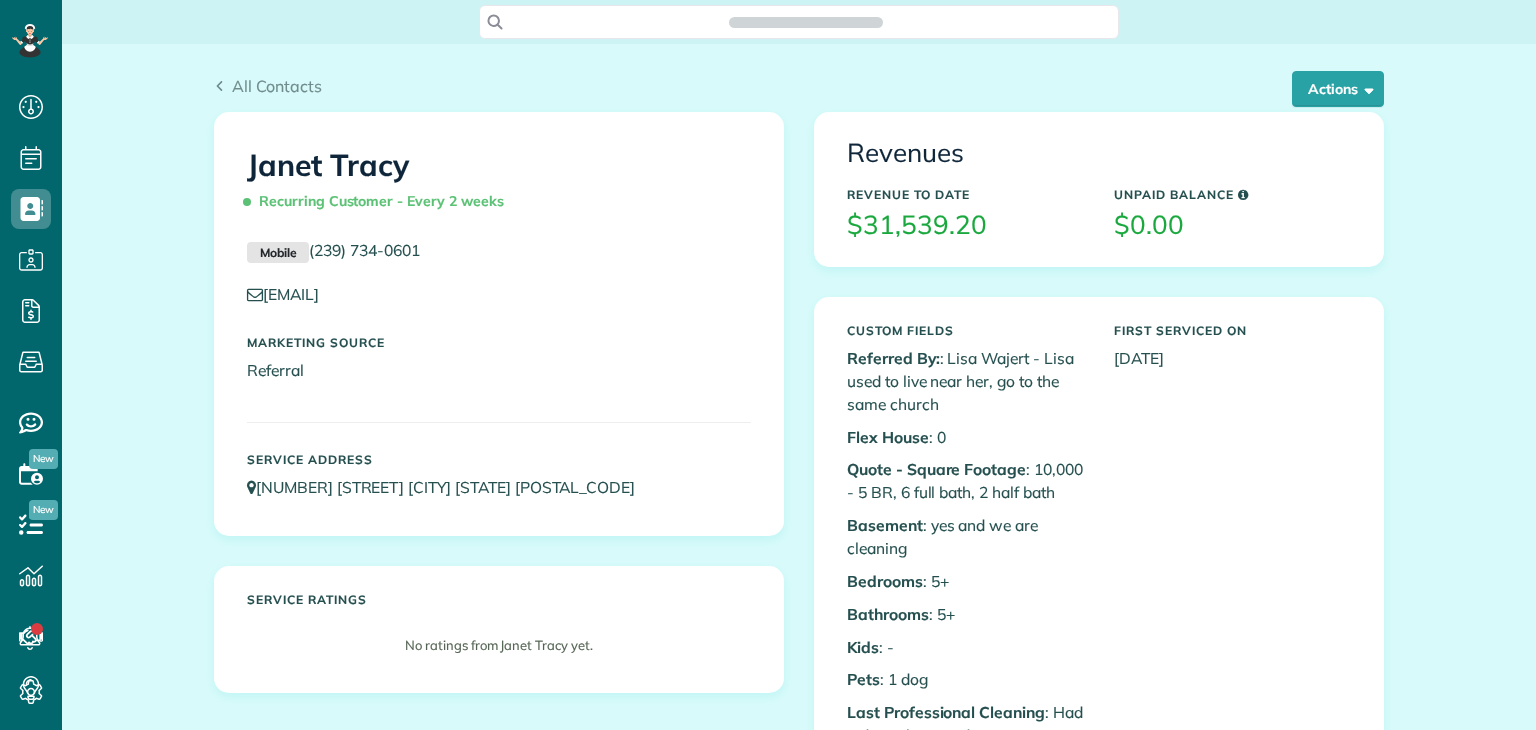 scroll, scrollTop: 0, scrollLeft: 0, axis: both 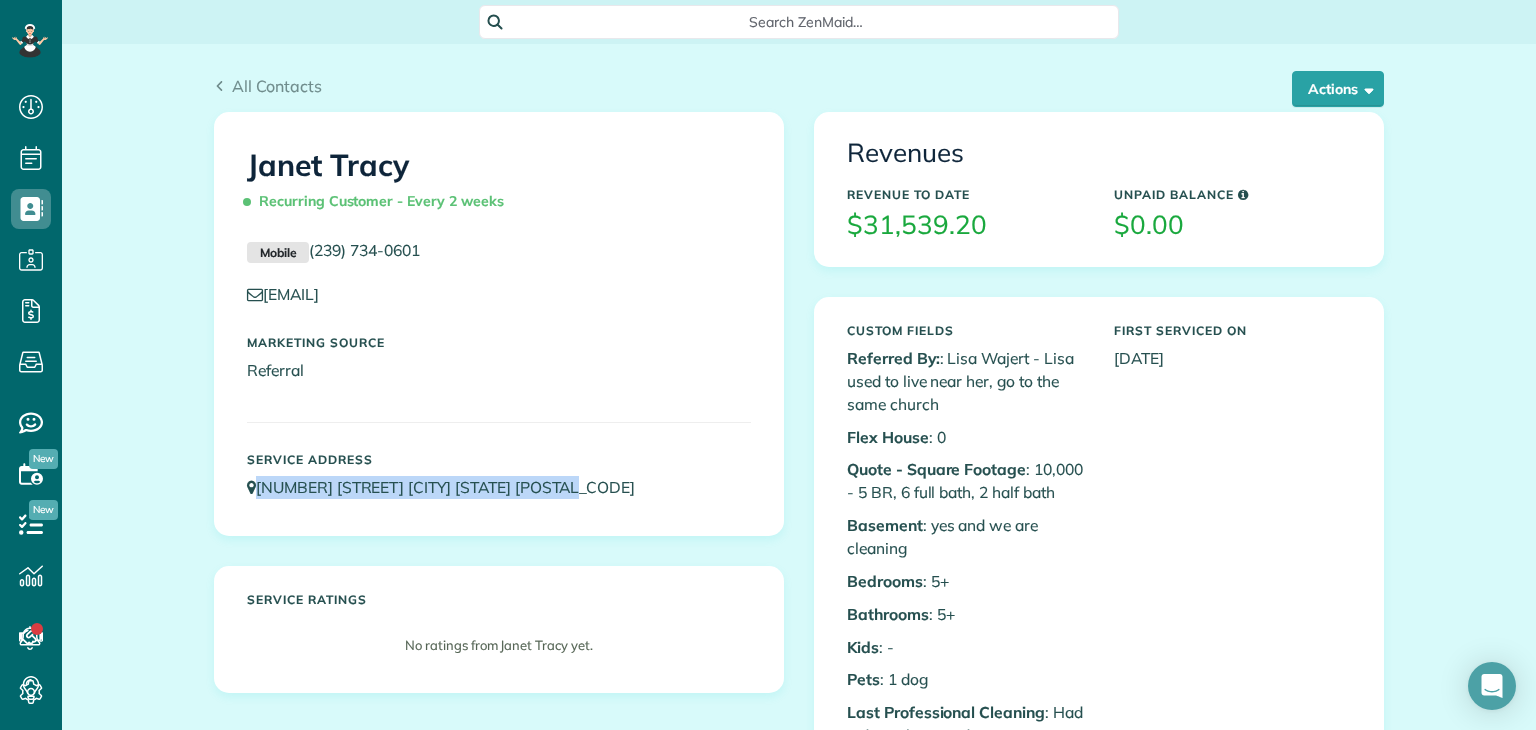 drag, startPoint x: 644, startPoint y: 501, endPoint x: 248, endPoint y: 504, distance: 396.01135 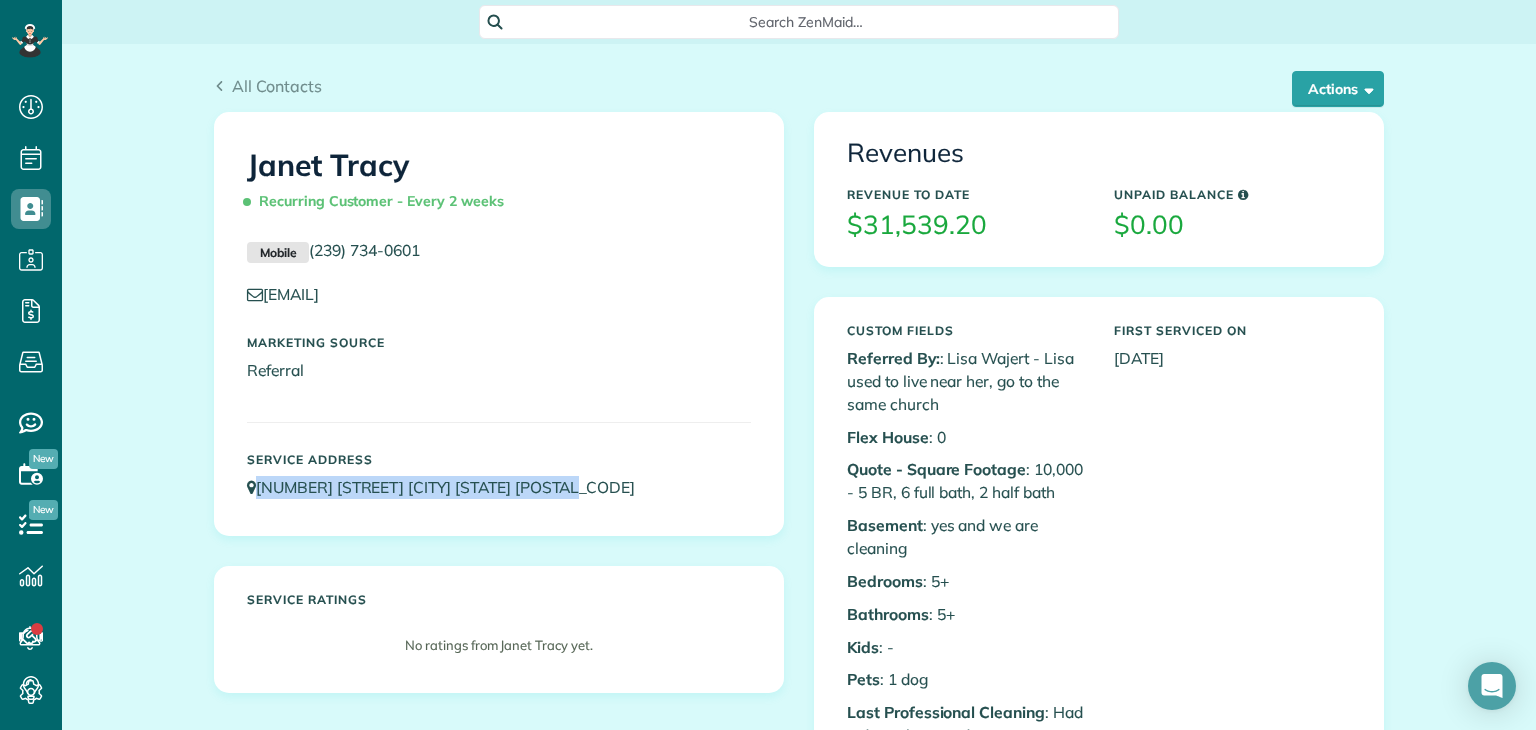 click on "Service Address
[NUMBER] [STREET] [CITY] [STATE] [POSTAL_CODE]" at bounding box center (499, 476) 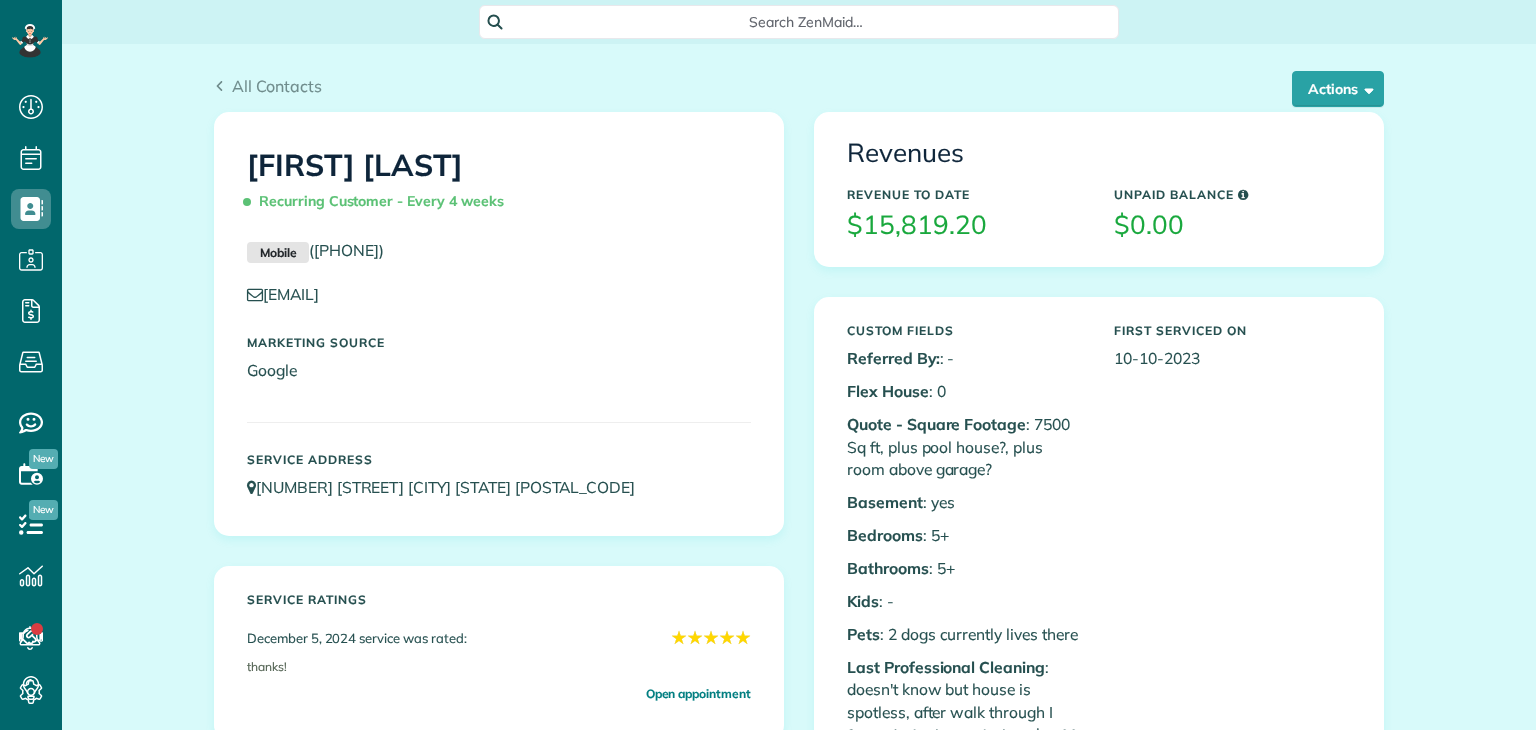scroll, scrollTop: 0, scrollLeft: 0, axis: both 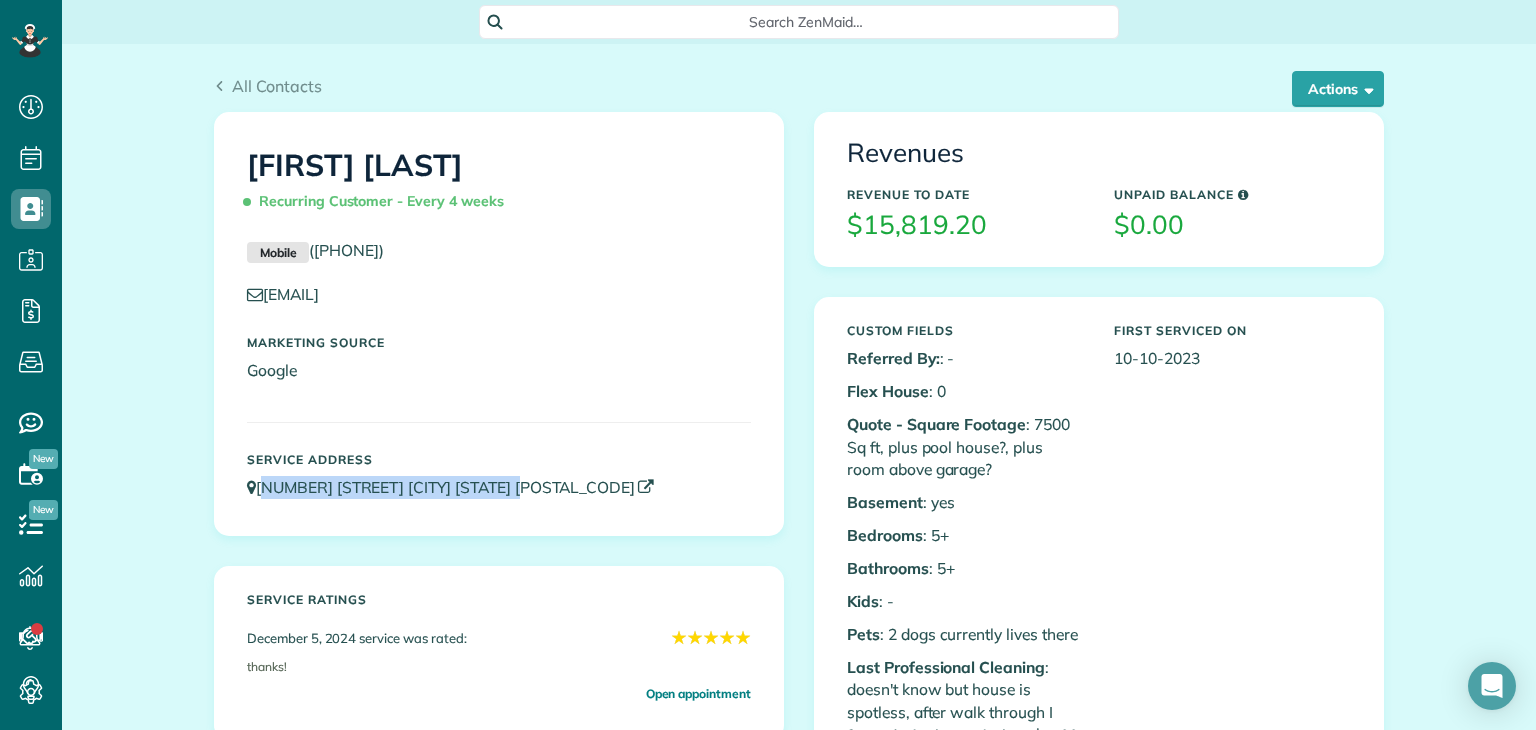 drag, startPoint x: 588, startPoint y: 481, endPoint x: 253, endPoint y: 485, distance: 335.02386 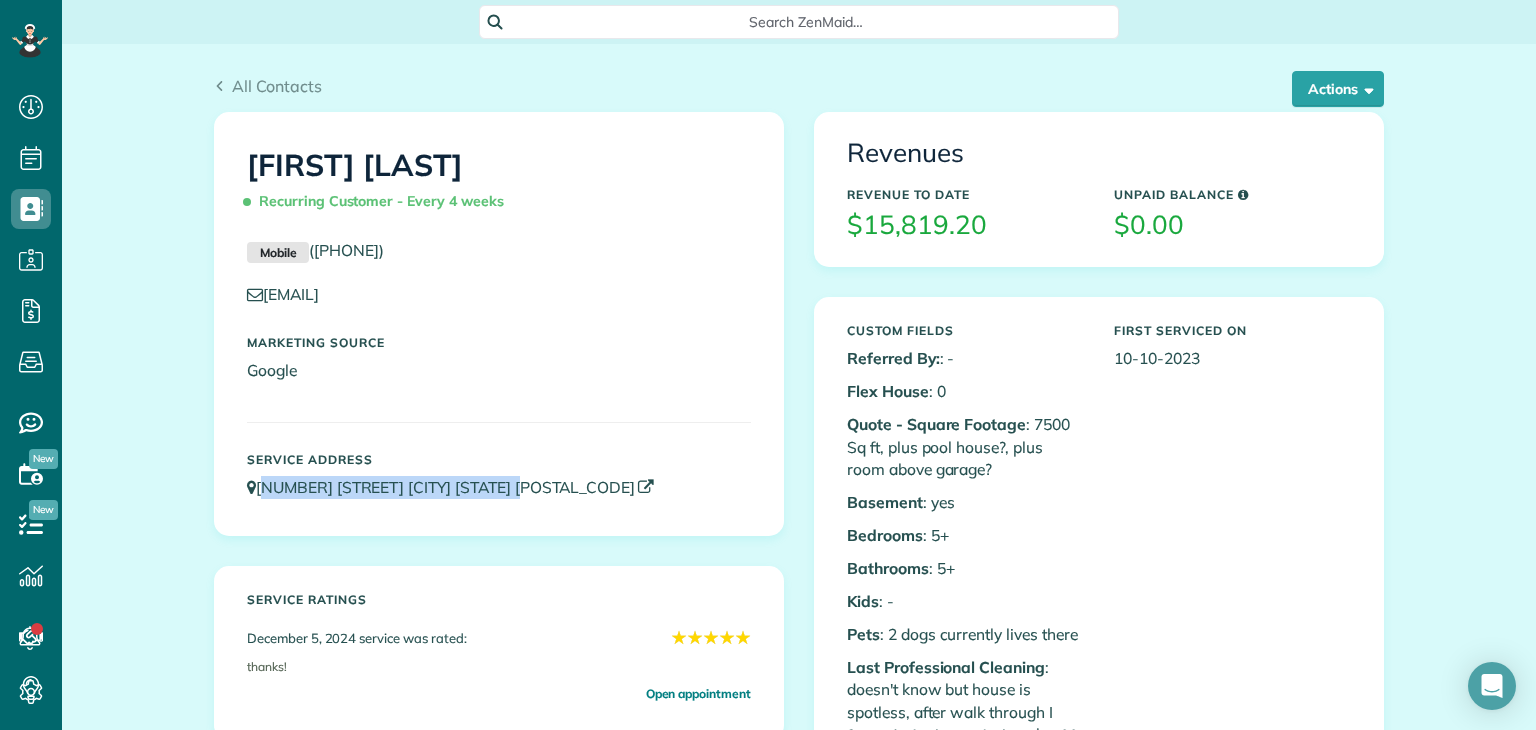 click on "[NUMBER] [STREET] [CITY] [STATE] [POSTAL_CODE]" at bounding box center (499, 487) 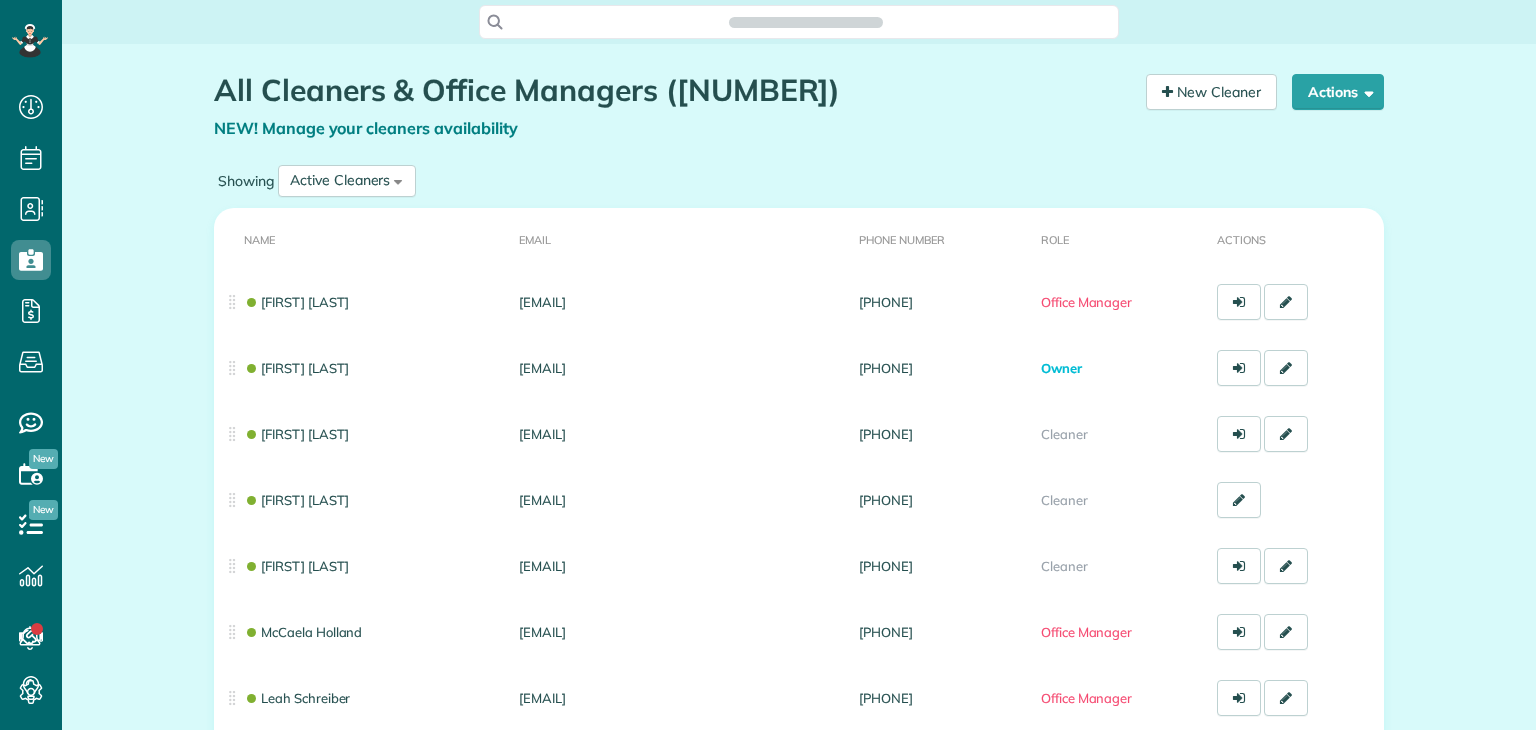 scroll, scrollTop: 0, scrollLeft: 0, axis: both 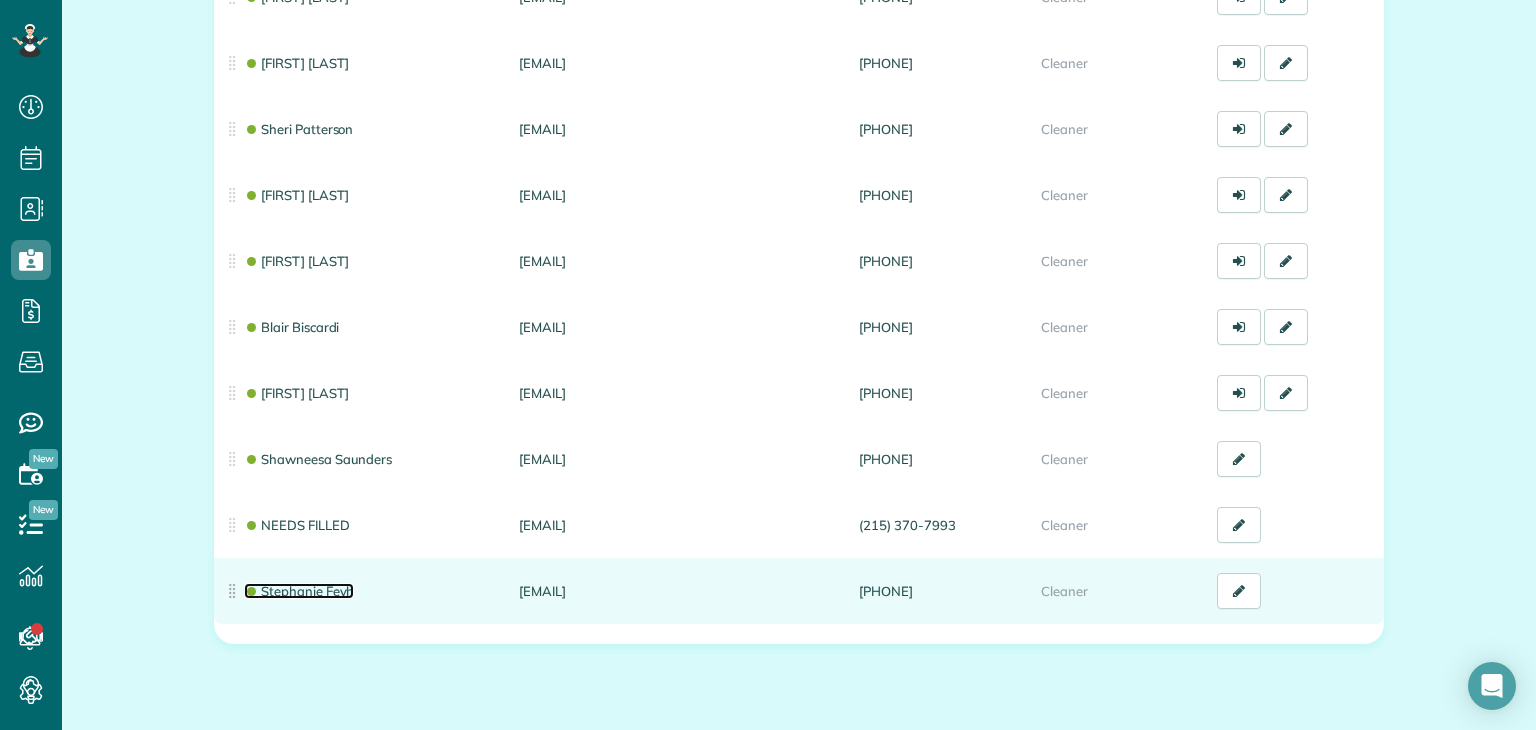 click on "Stephanie Feyh" at bounding box center (299, 591) 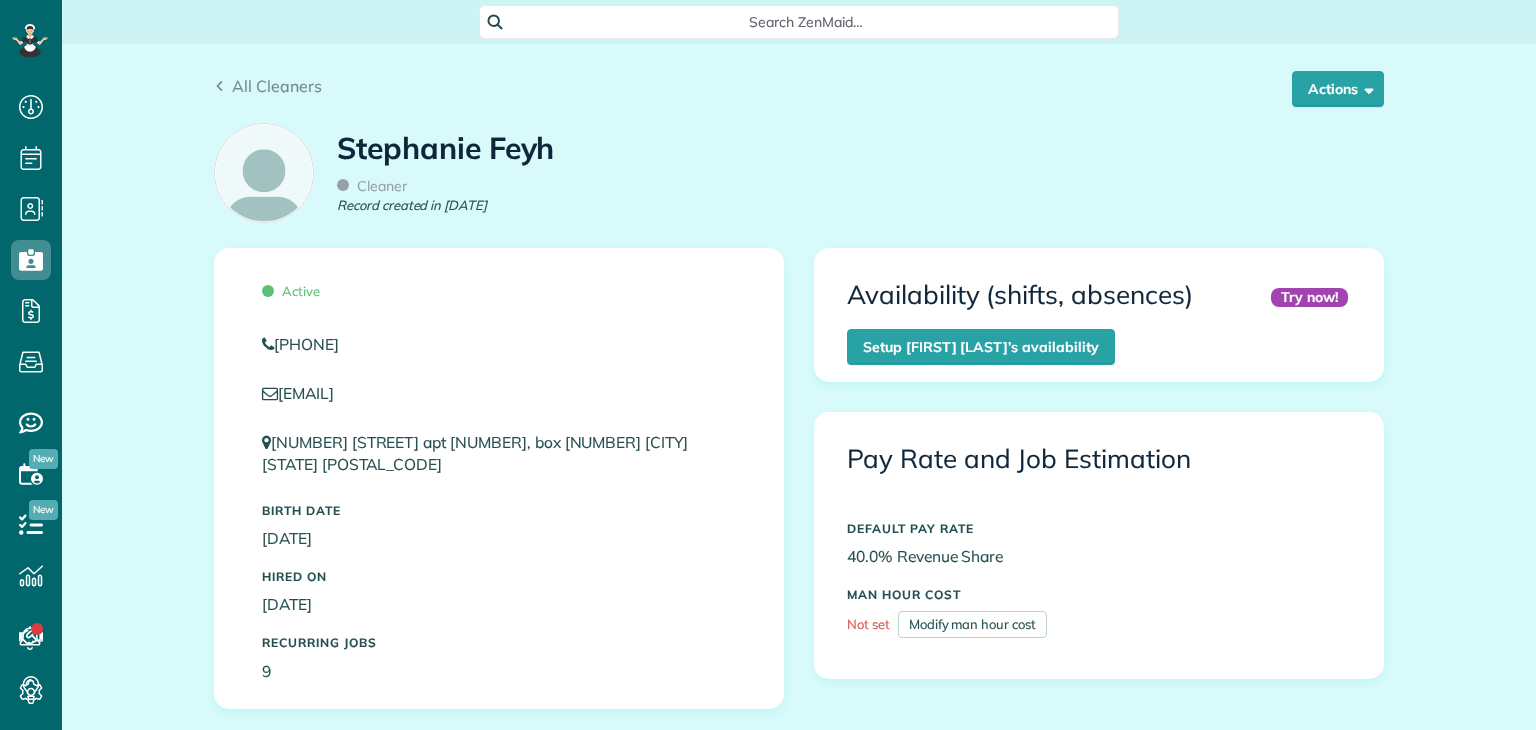 scroll, scrollTop: 0, scrollLeft: 0, axis: both 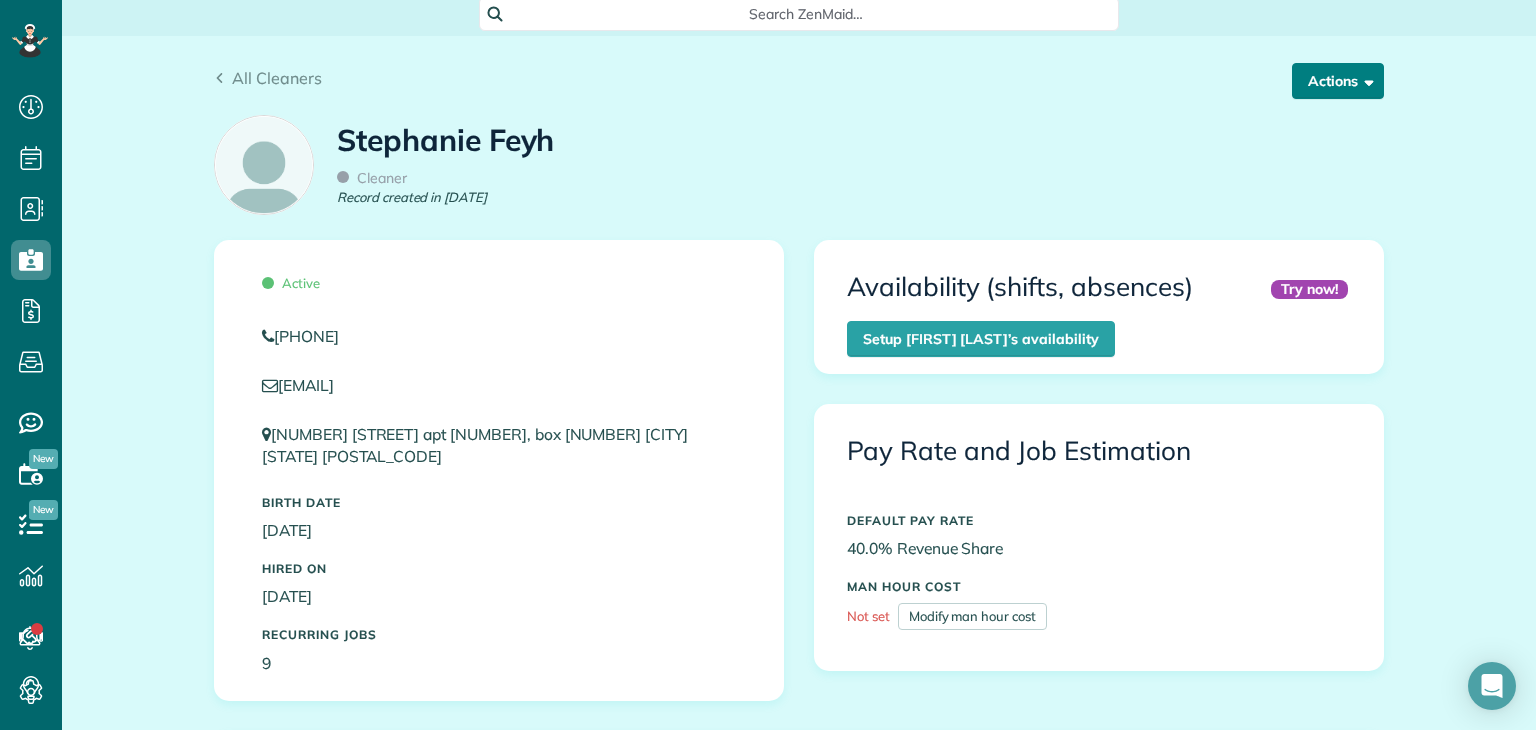 click on "Actions" at bounding box center [1338, 81] 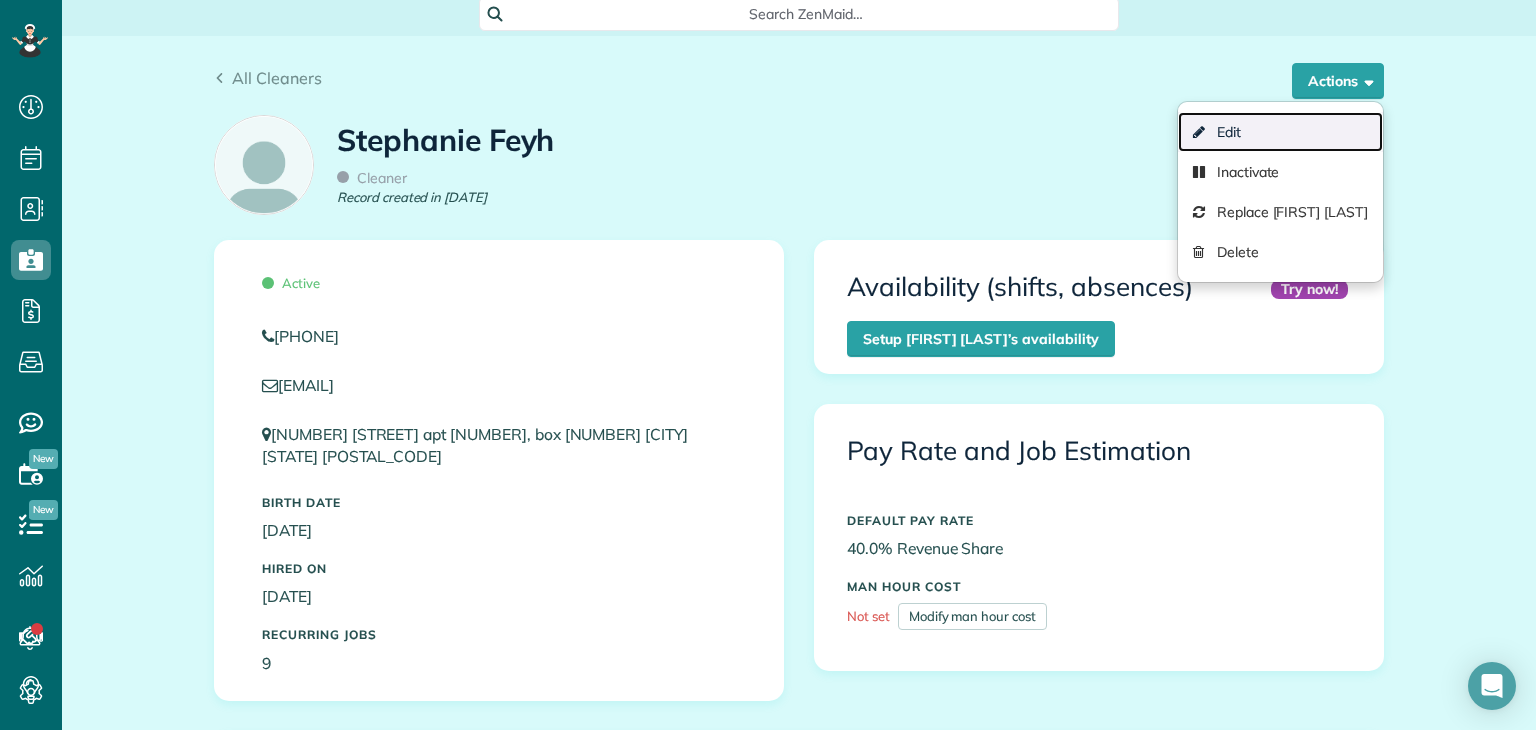 click on "Edit" at bounding box center [1280, 132] 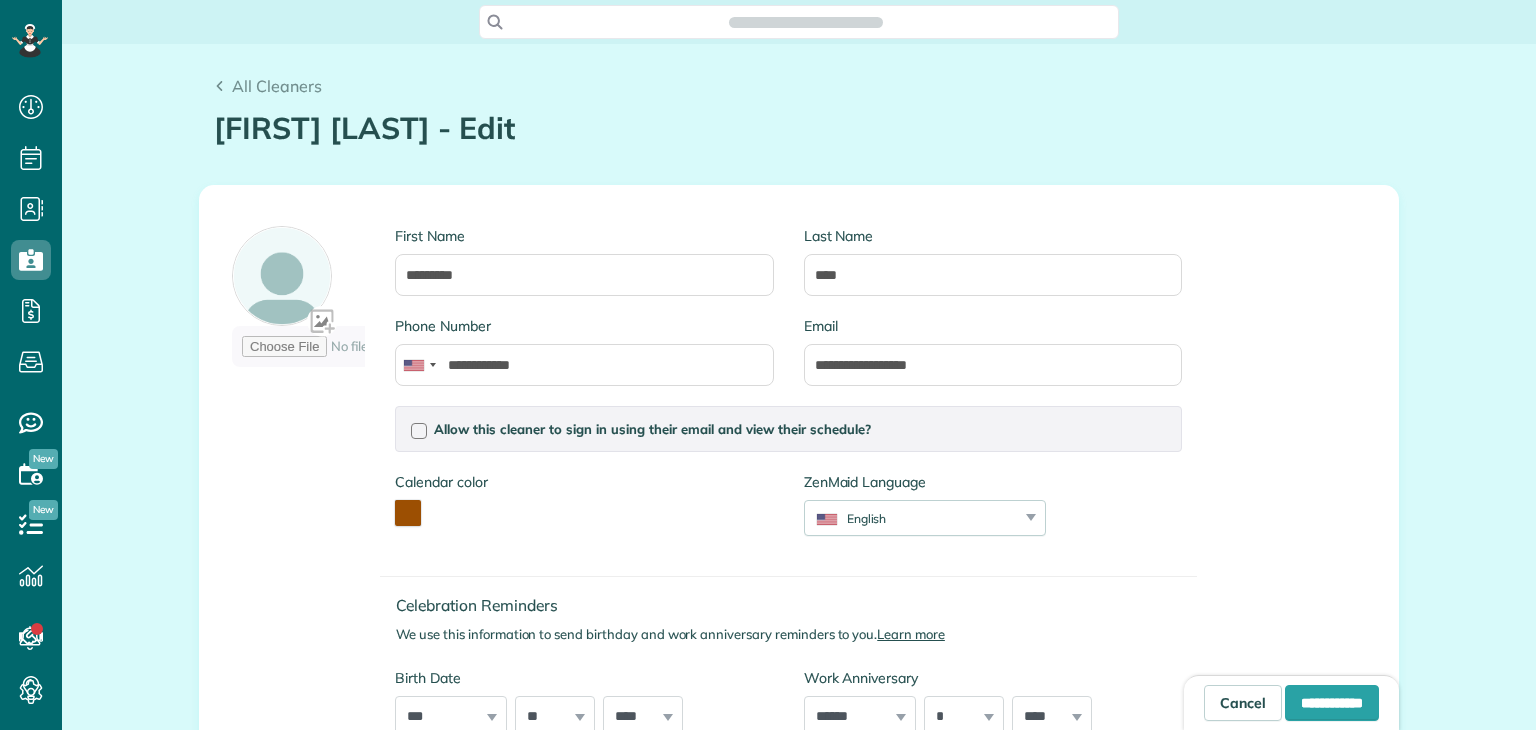 scroll, scrollTop: 0, scrollLeft: 0, axis: both 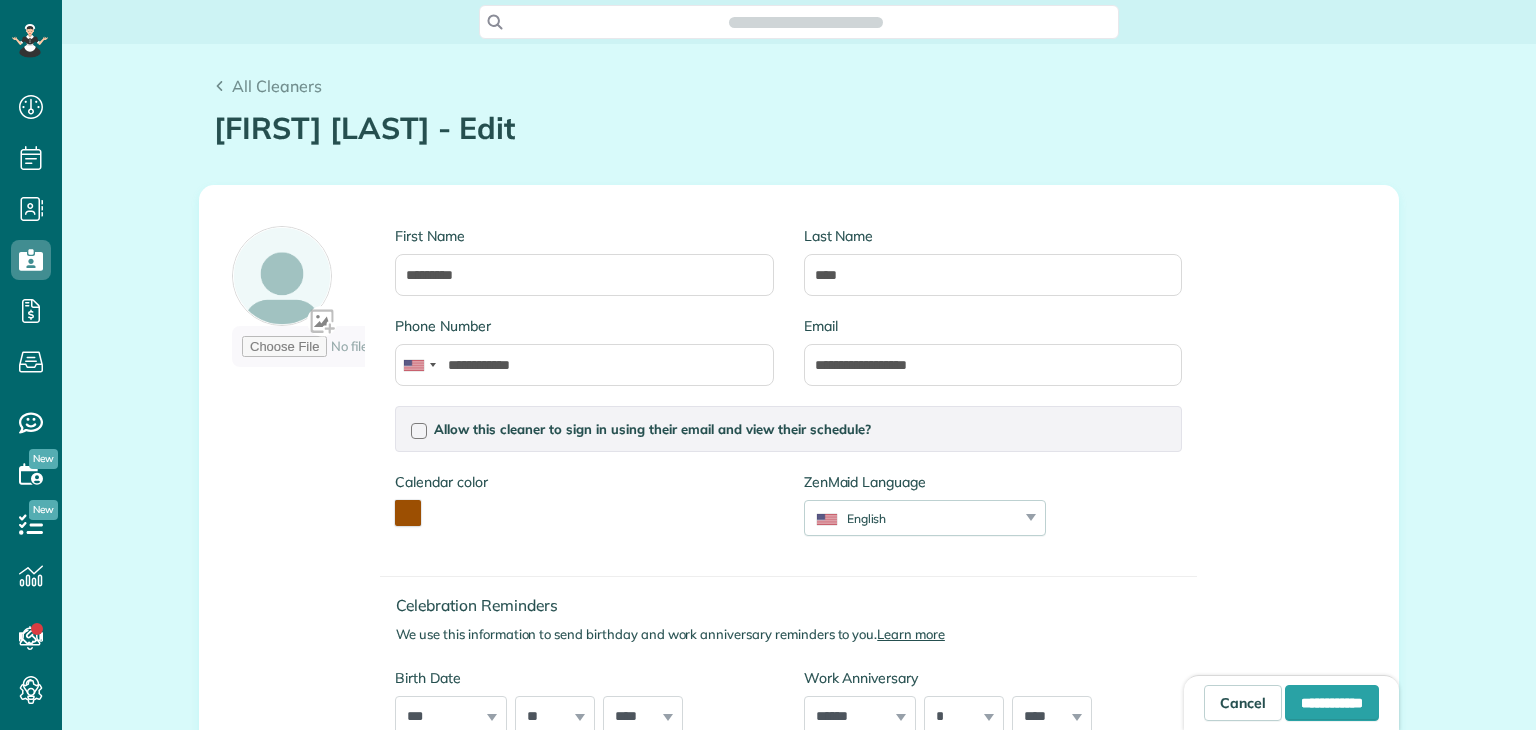 type on "**********" 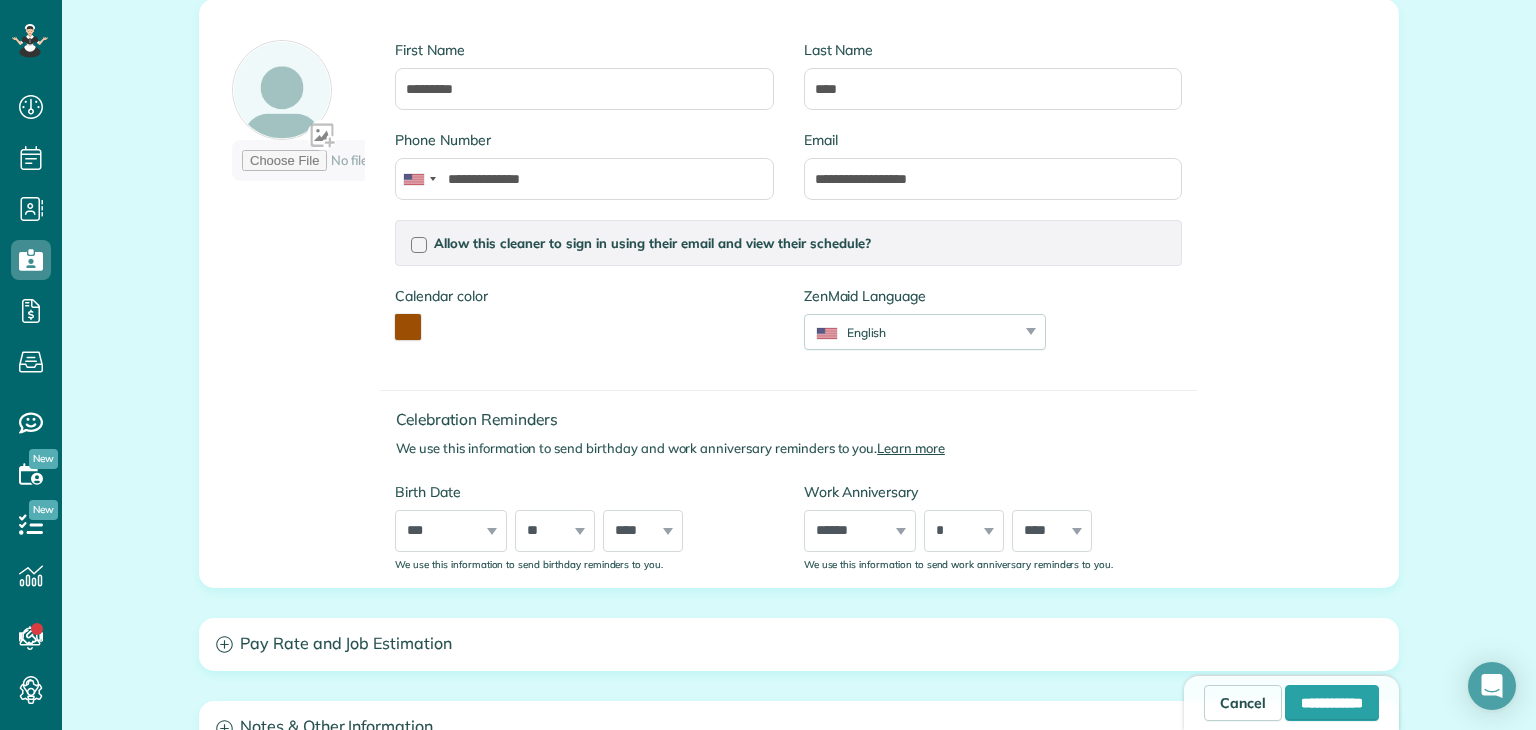 scroll, scrollTop: 180, scrollLeft: 0, axis: vertical 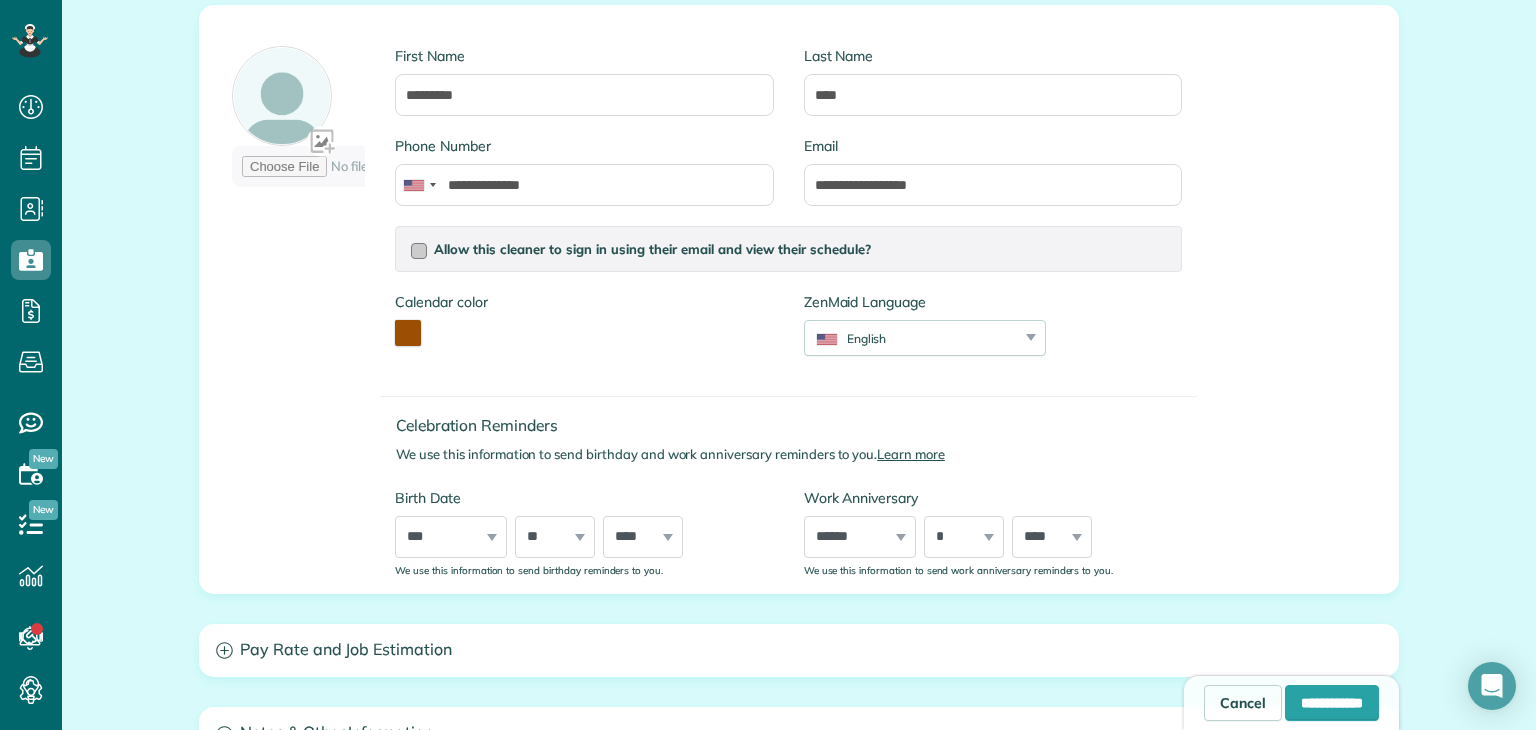 click at bounding box center [419, 251] 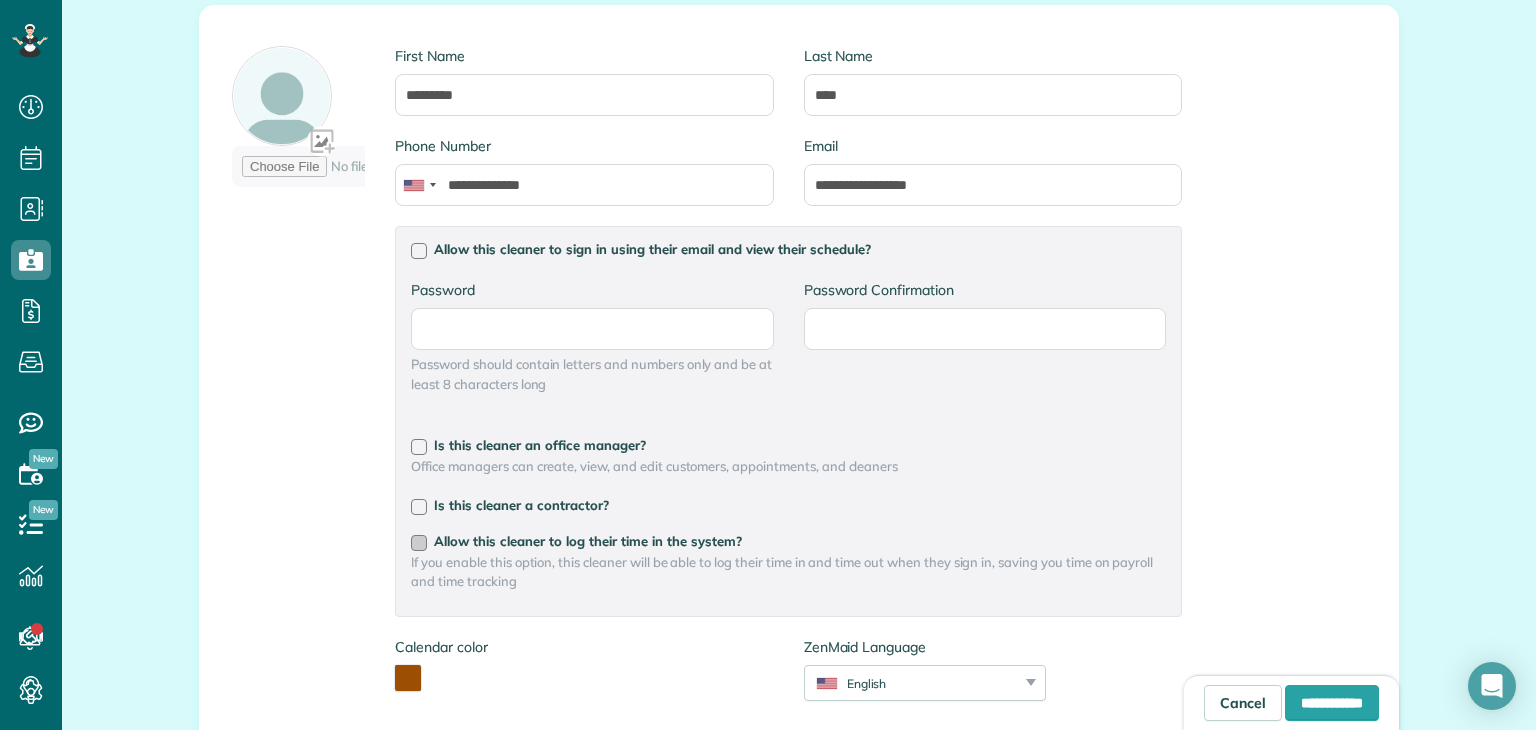 click at bounding box center [419, 543] 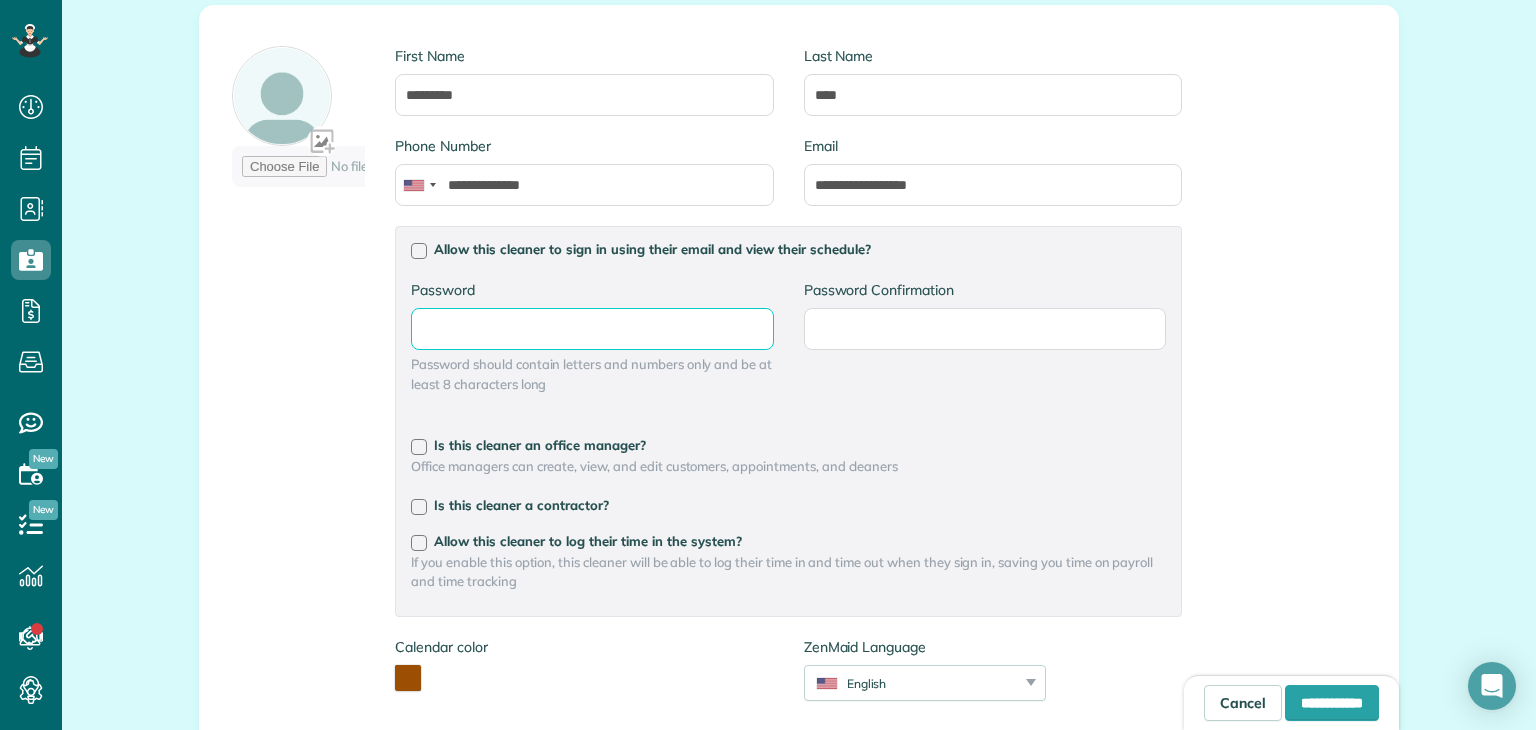 click on "Password" at bounding box center [0, 0] 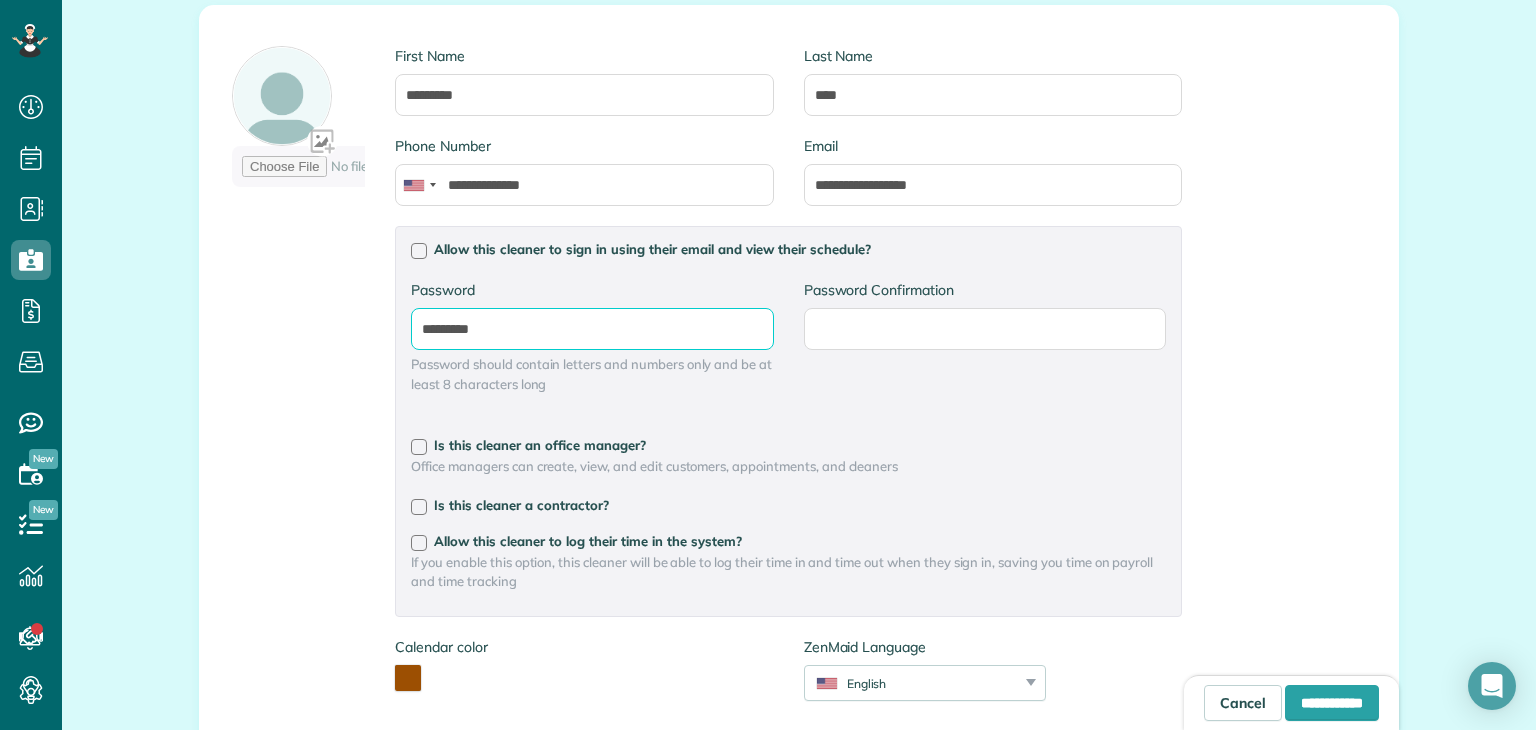 type on "*********" 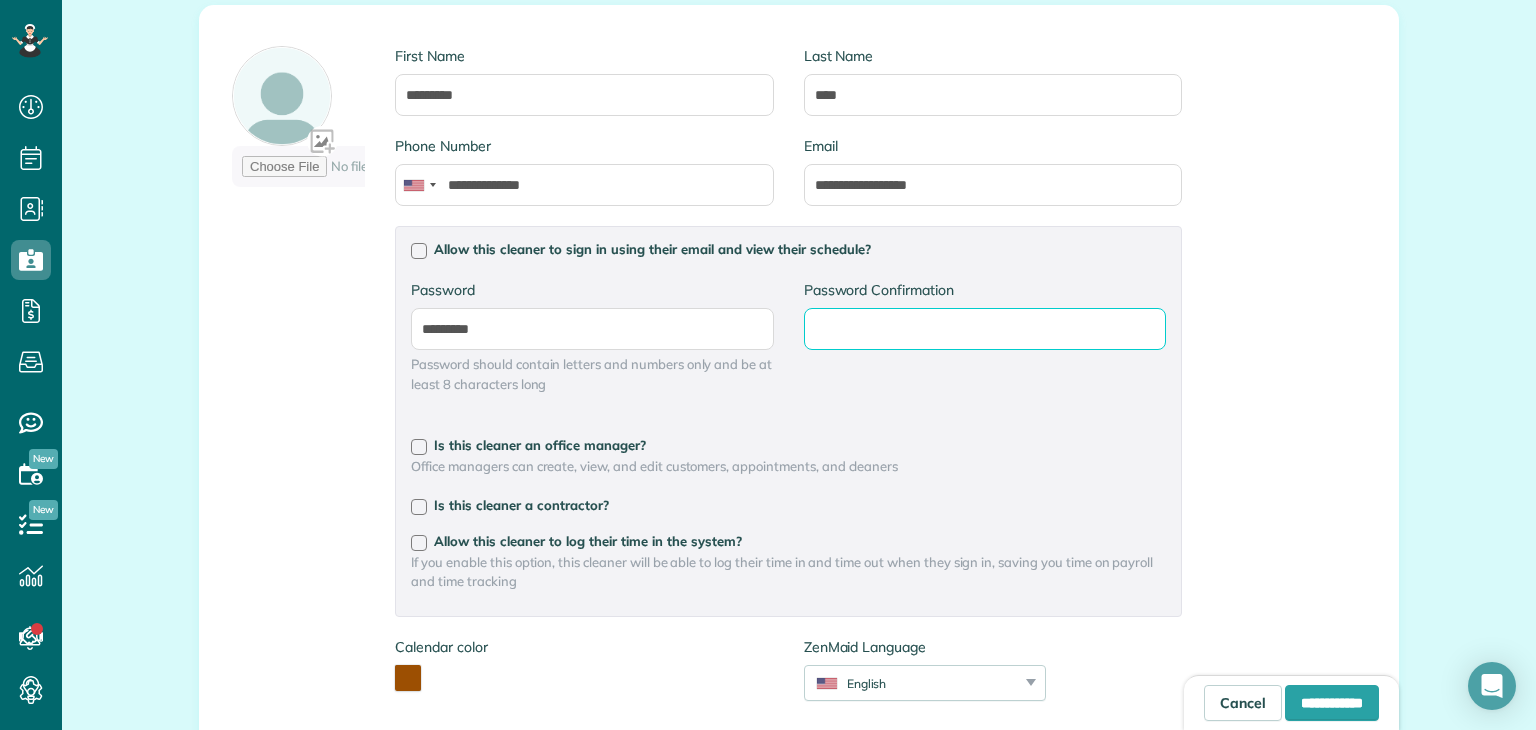 click on "Password Confirmation" at bounding box center (0, 0) 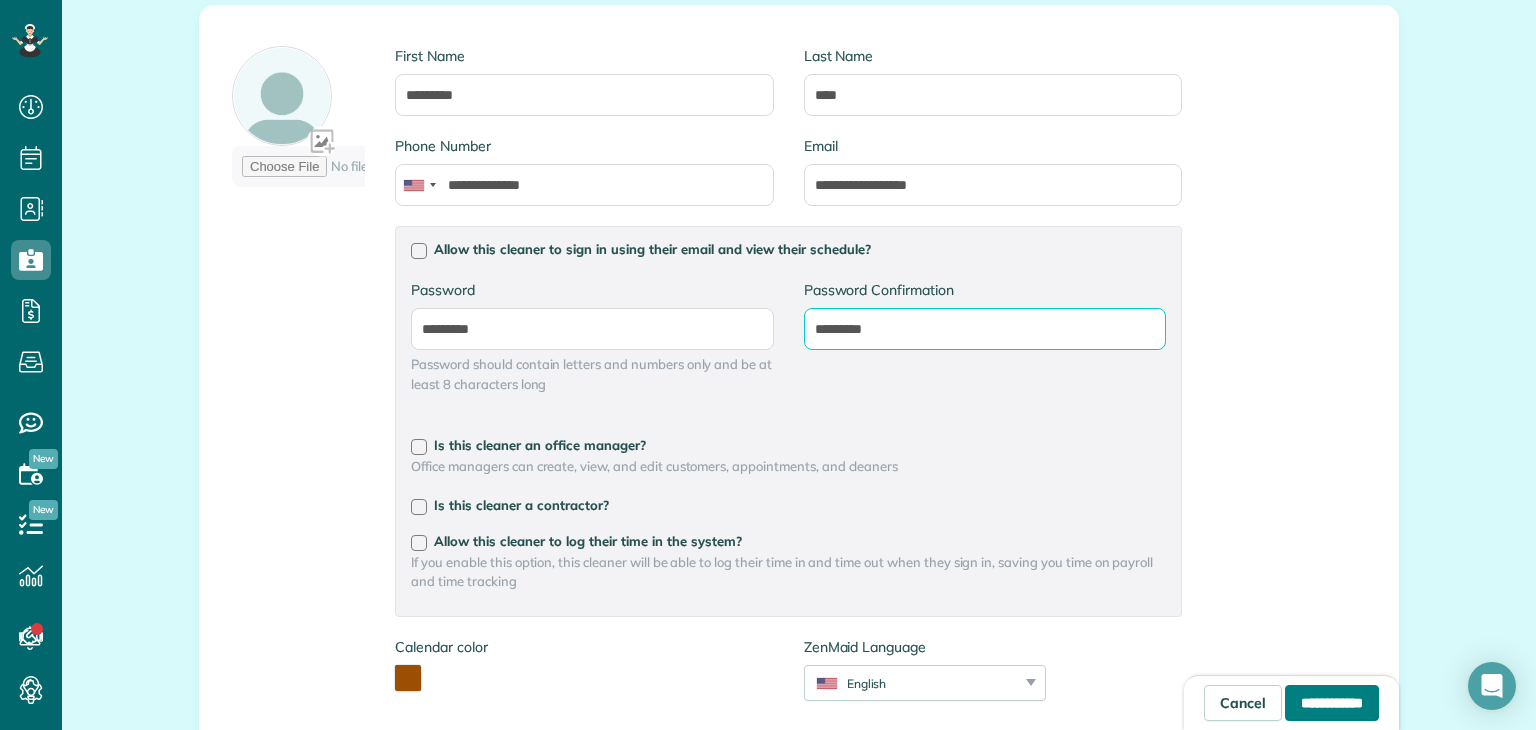 type on "*********" 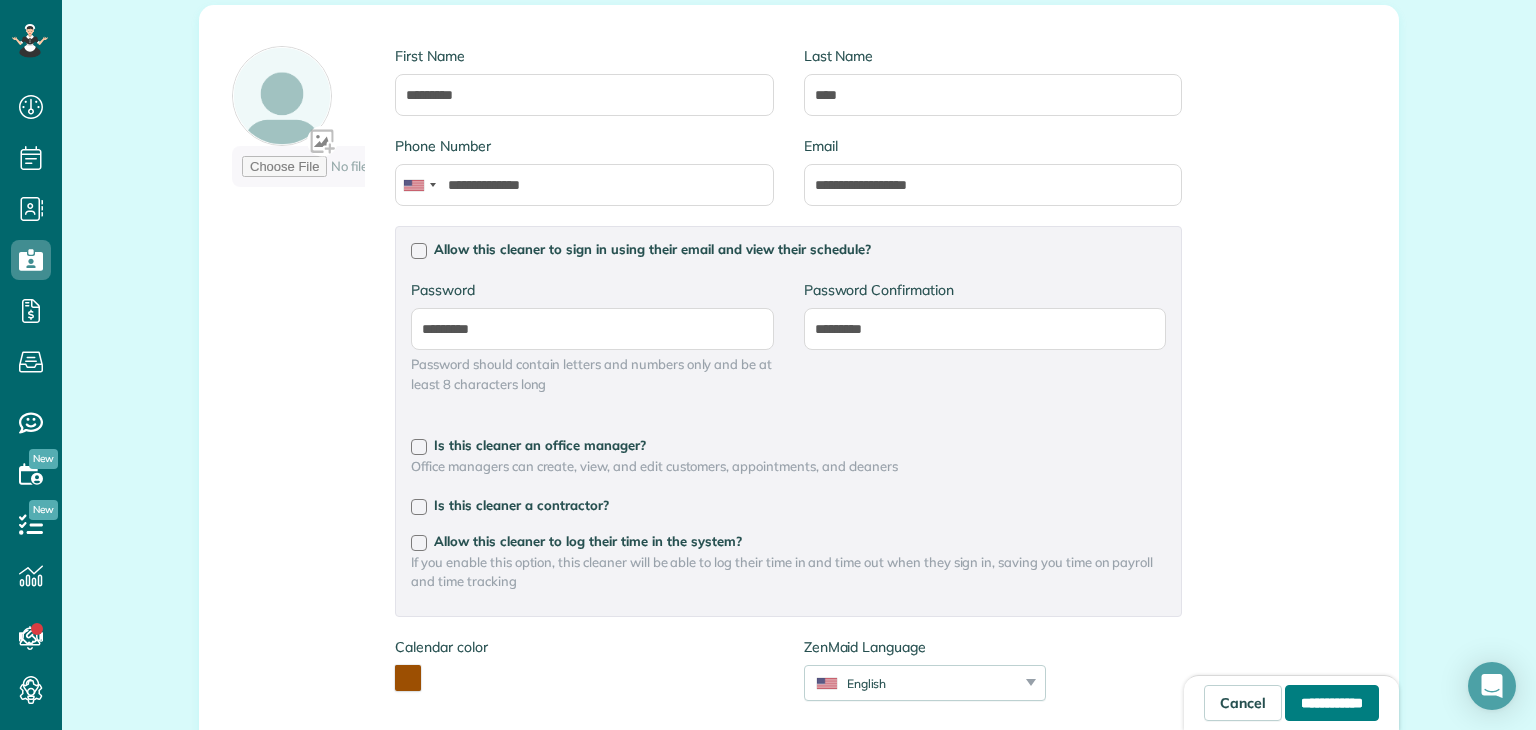 click on "**********" at bounding box center (1332, 703) 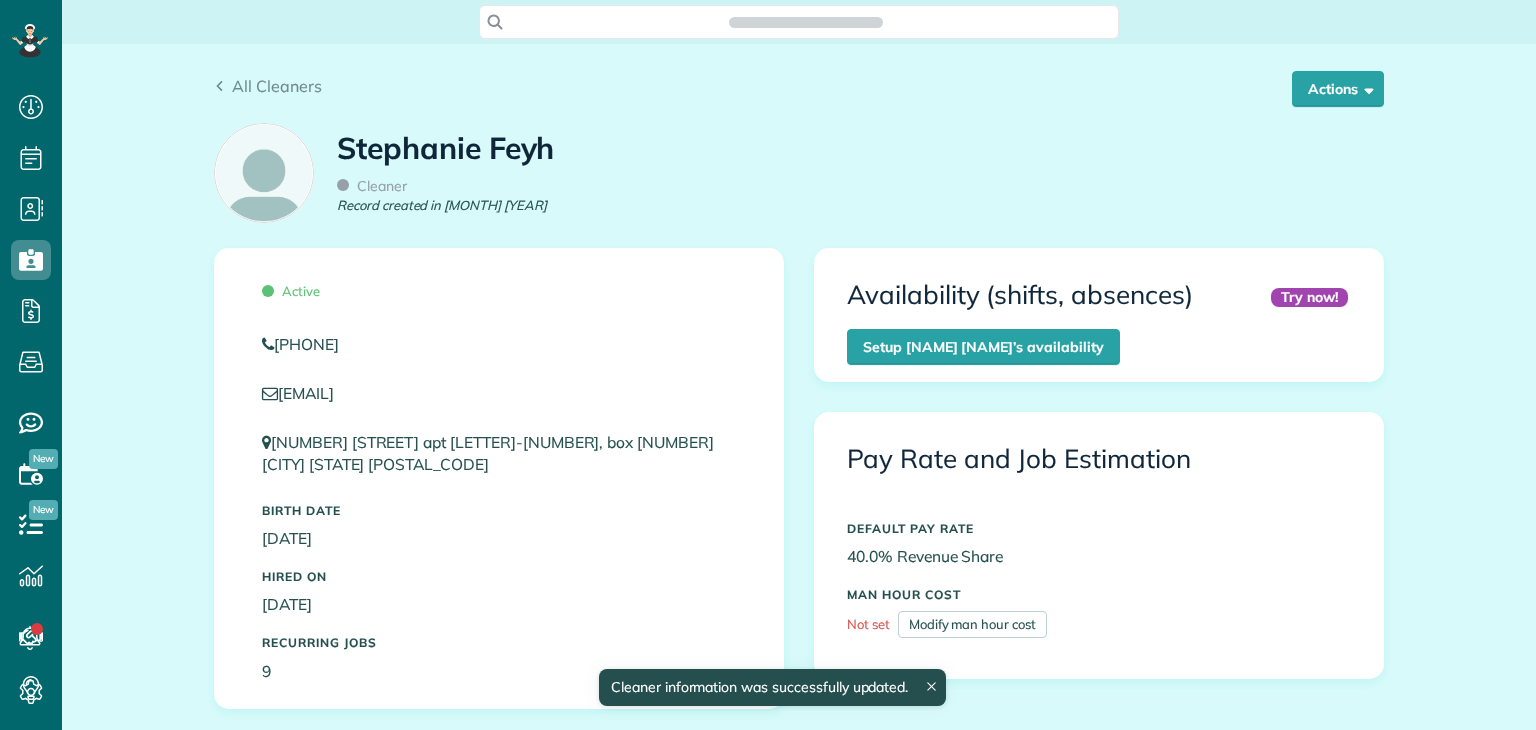 scroll, scrollTop: 0, scrollLeft: 0, axis: both 